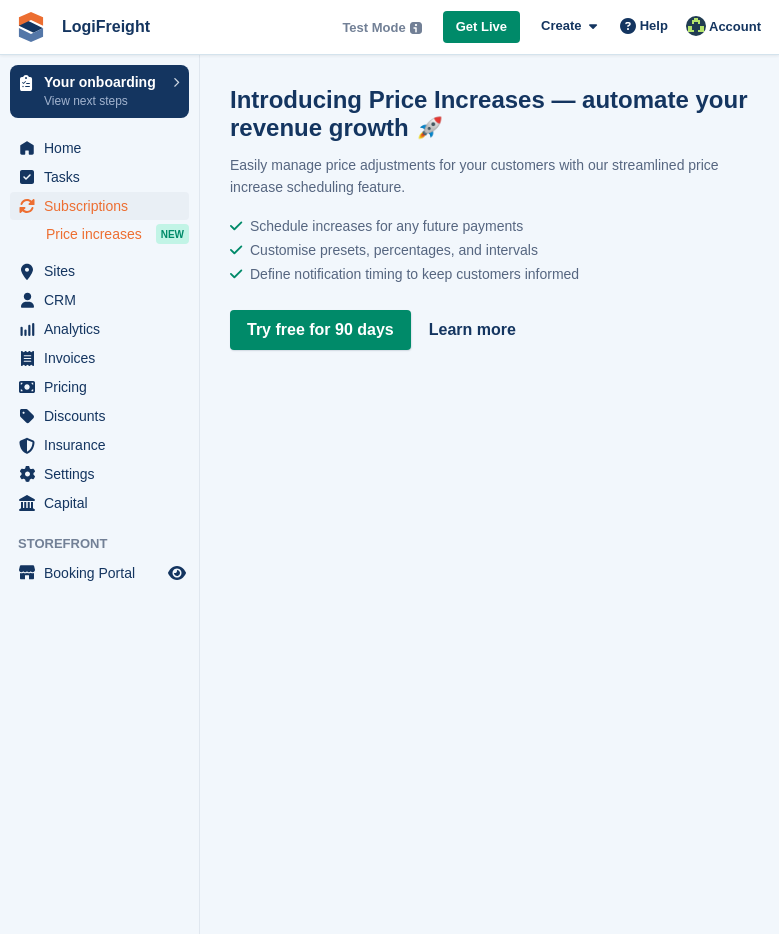 scroll, scrollTop: 0, scrollLeft: 0, axis: both 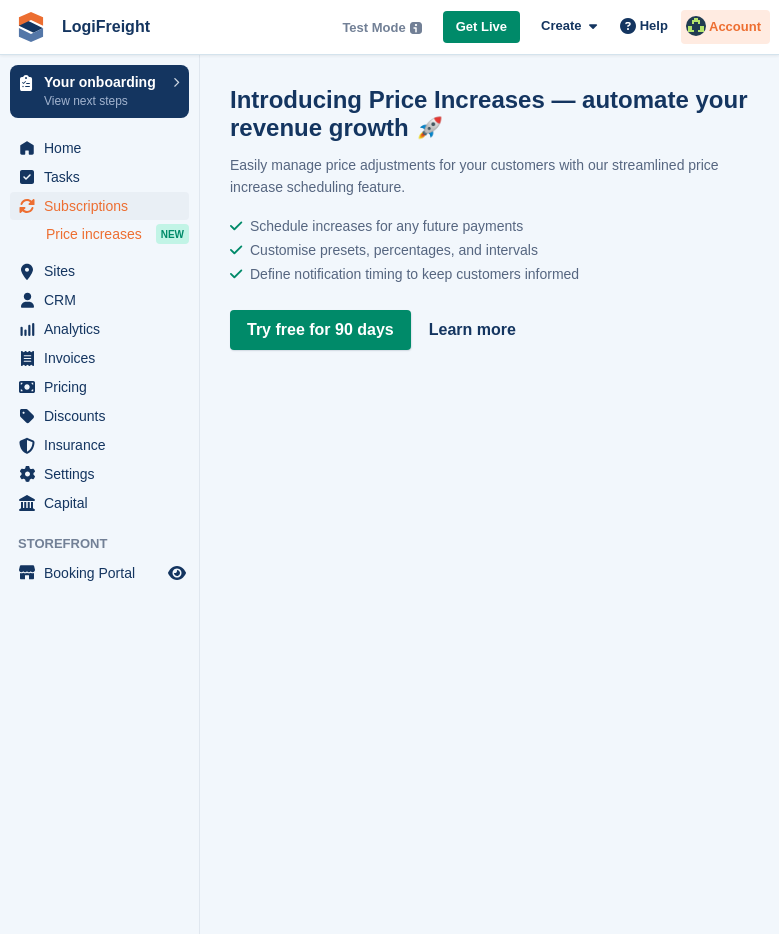 click on "Account" at bounding box center (735, 27) 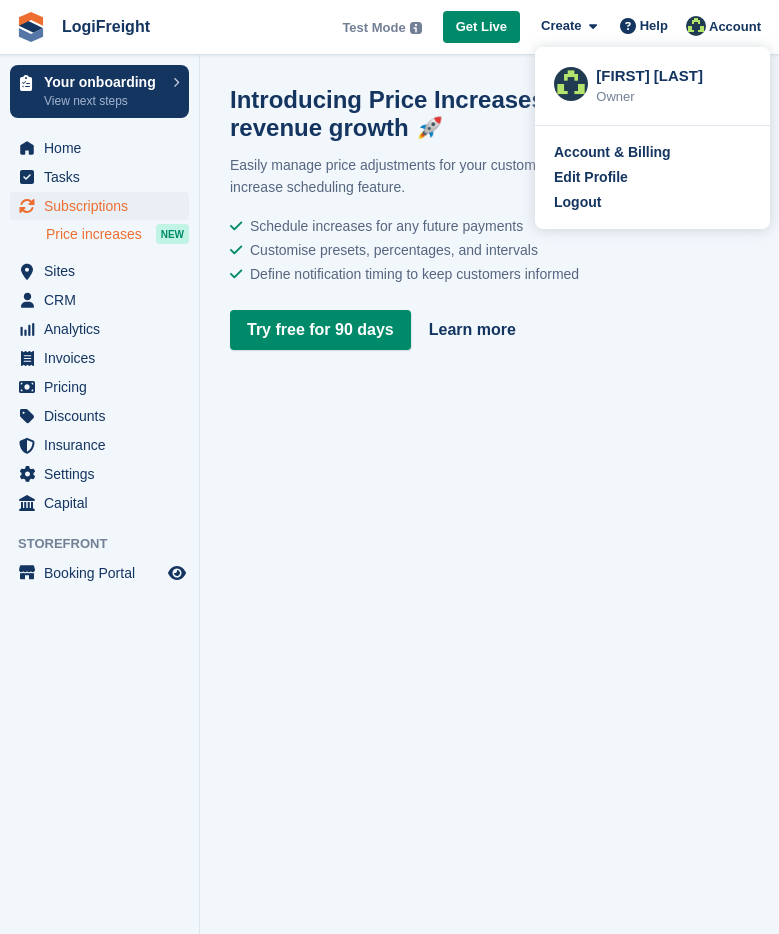 click on "Introducing Price Increases — automate your revenue growth 🚀
Easily manage price adjustments for your customers with our streamlined price increase scheduling feature.
Schedule increases for any future payments
Customise presets, percentages, and intervals
Define notification timing to keep customers informed
Try free for 90 days
Learn more" at bounding box center (489, 467) 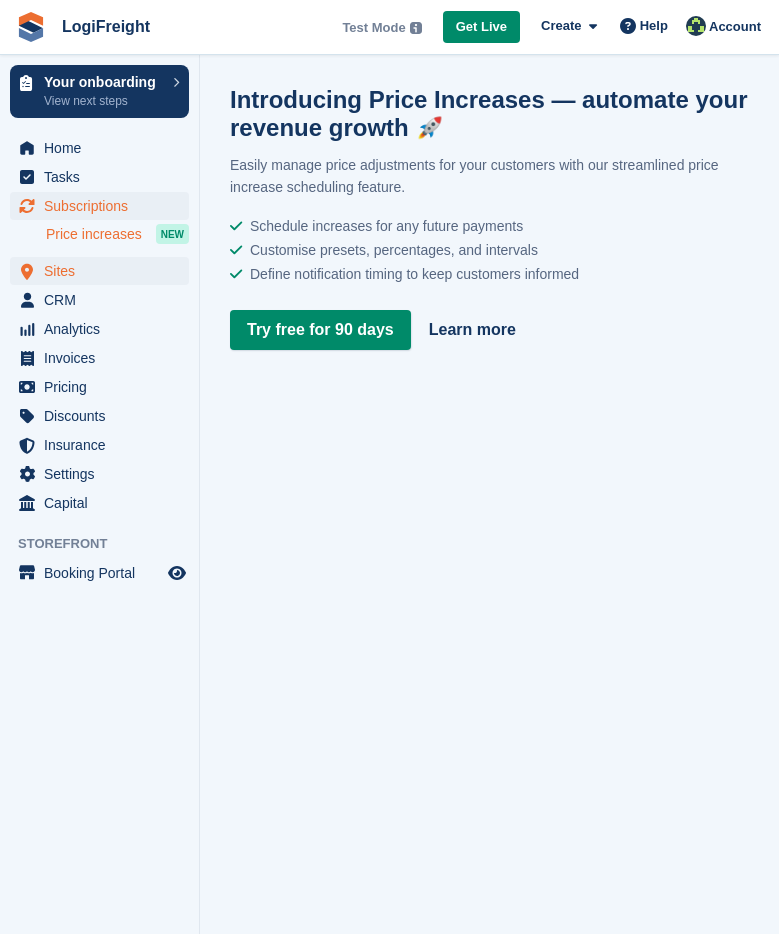 click on "Sites" at bounding box center [104, 271] 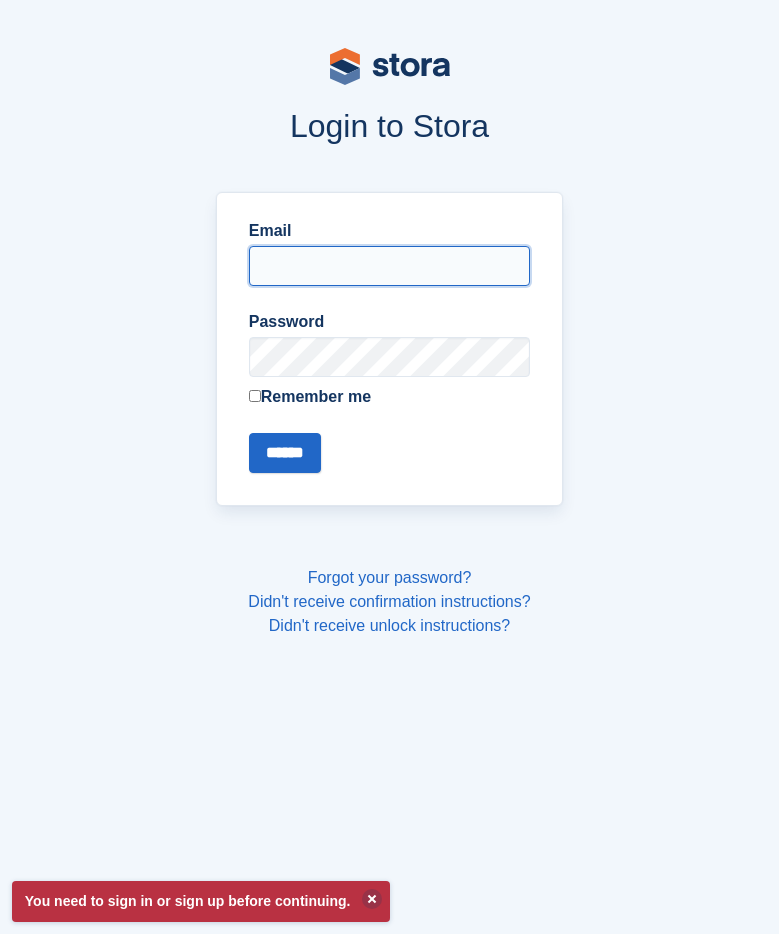 type on "**********" 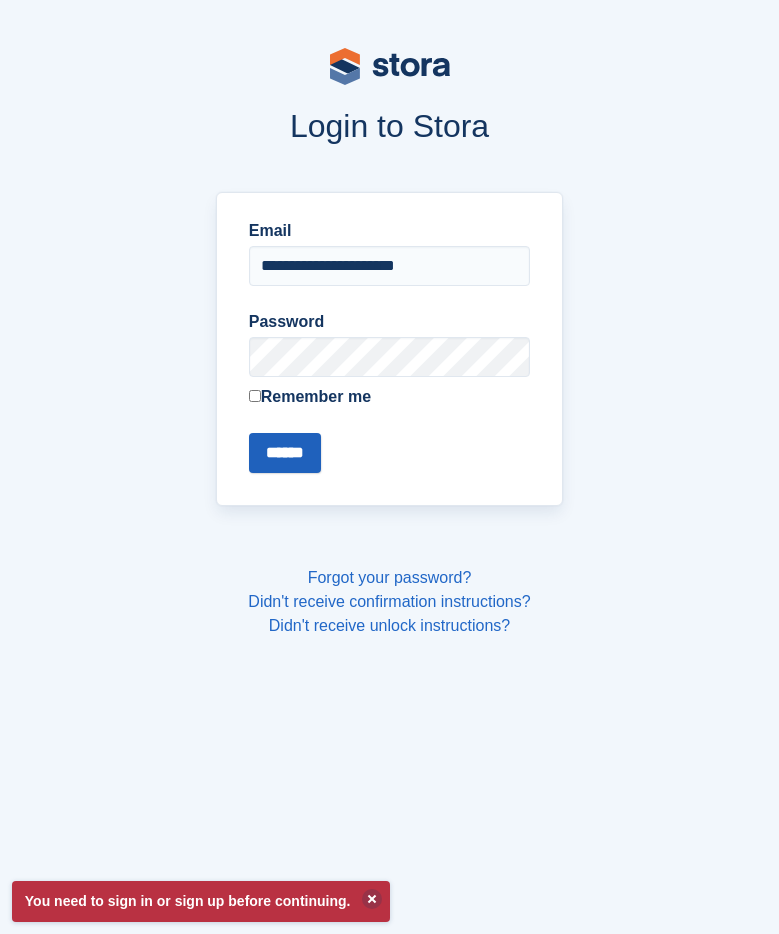 click on "******" at bounding box center [285, 453] 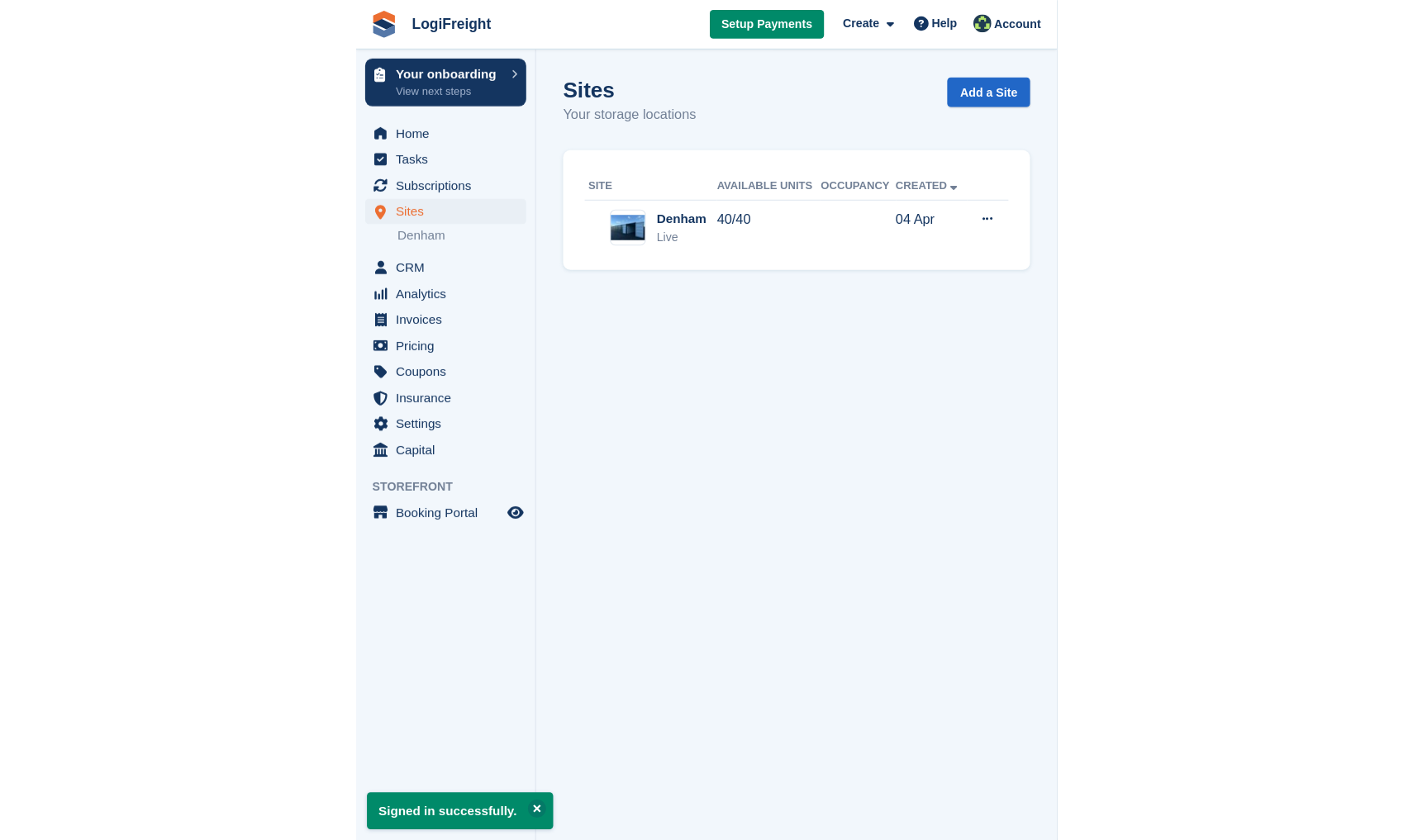 scroll, scrollTop: 0, scrollLeft: 0, axis: both 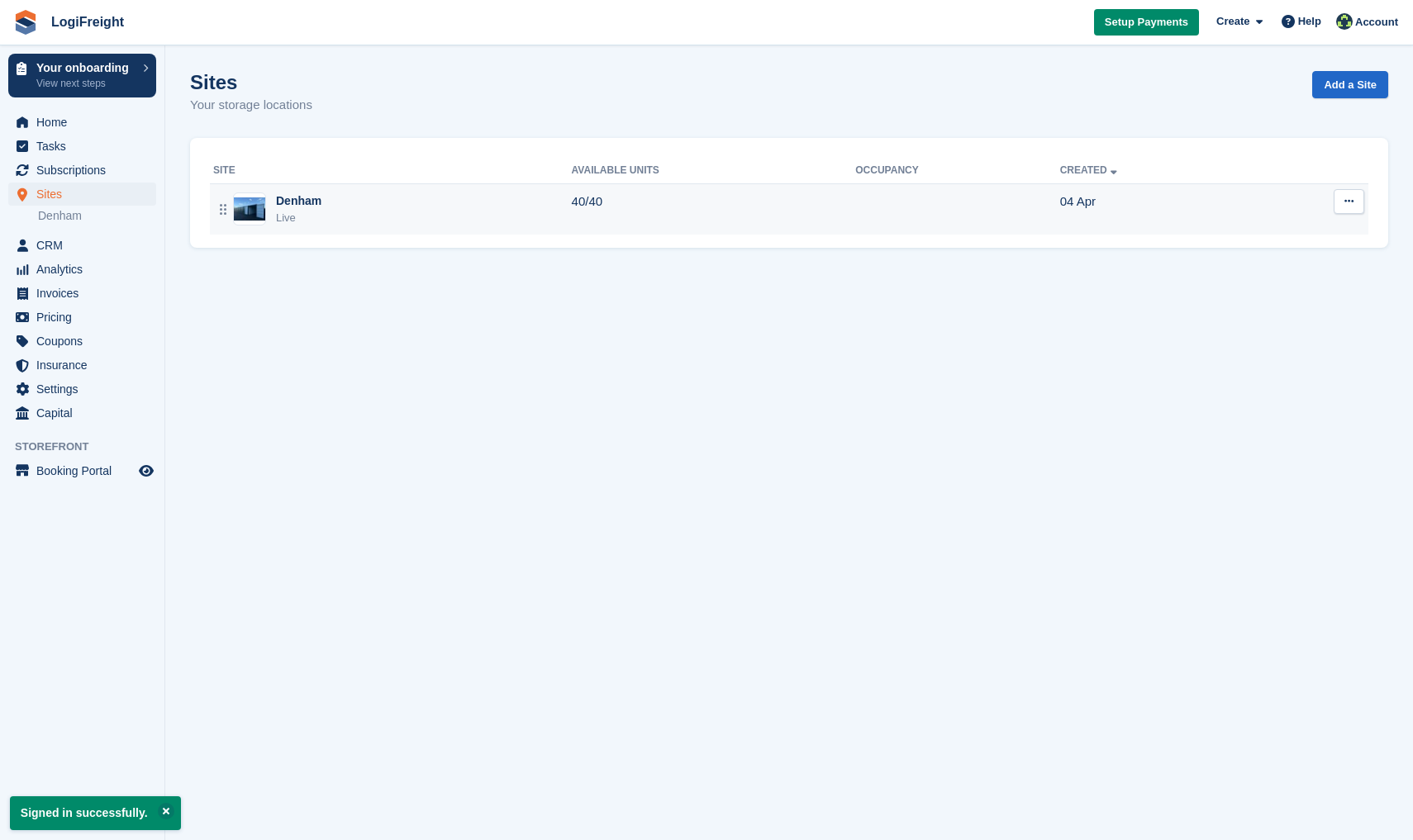 click on "Denham
Live" at bounding box center (392, 209) 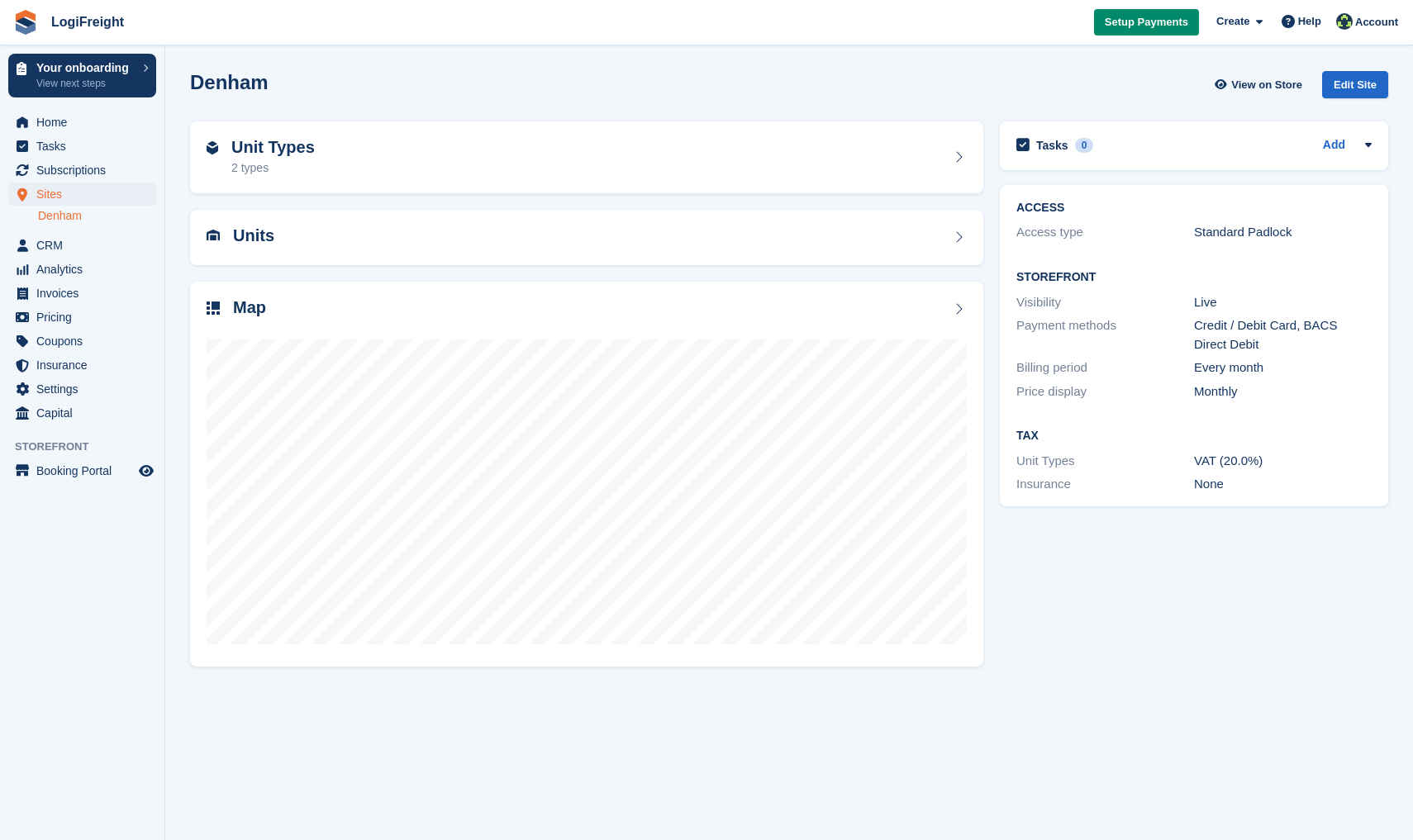 scroll, scrollTop: 0, scrollLeft: 0, axis: both 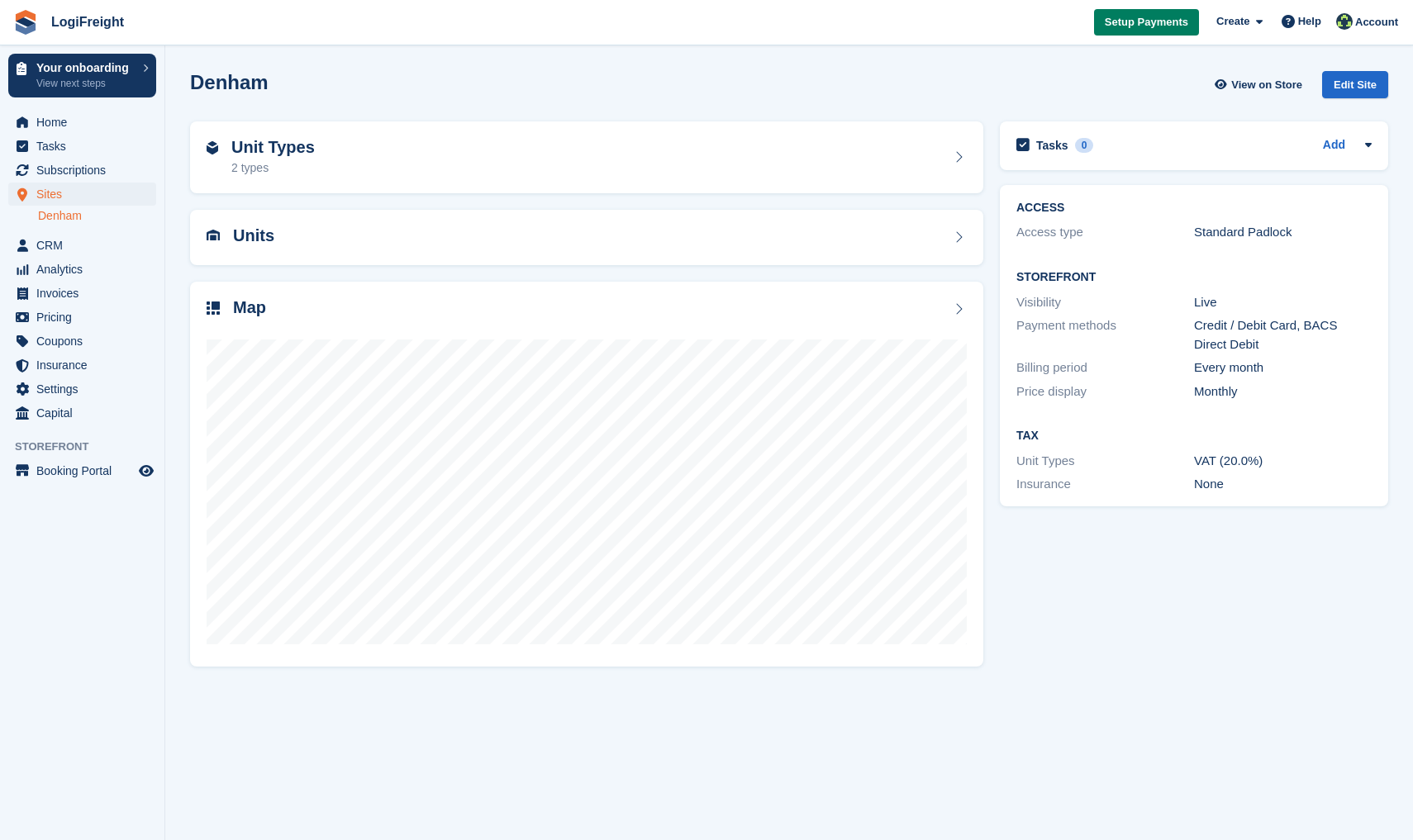 click on "Setup Payments" at bounding box center (1146, 22) 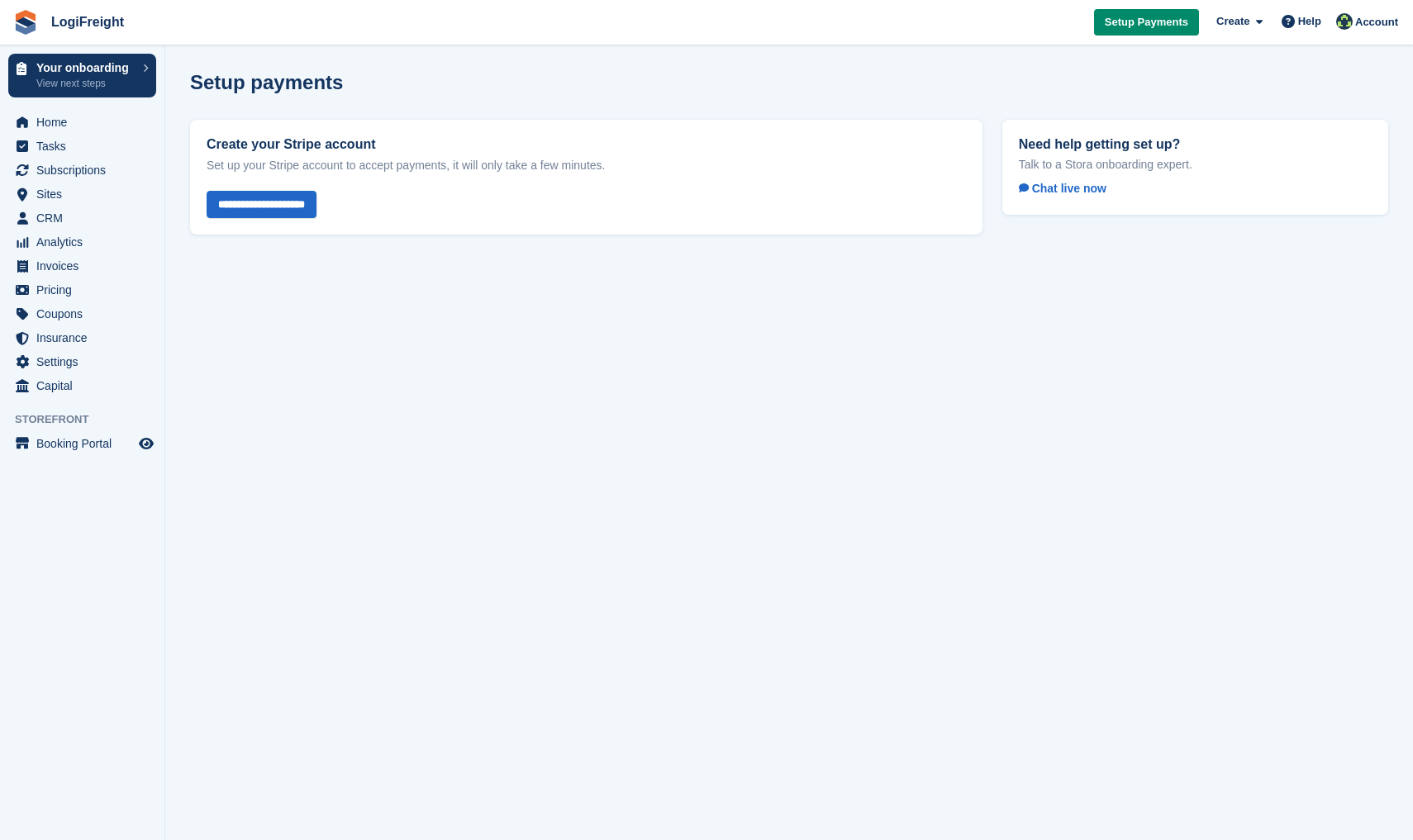 scroll, scrollTop: 0, scrollLeft: 0, axis: both 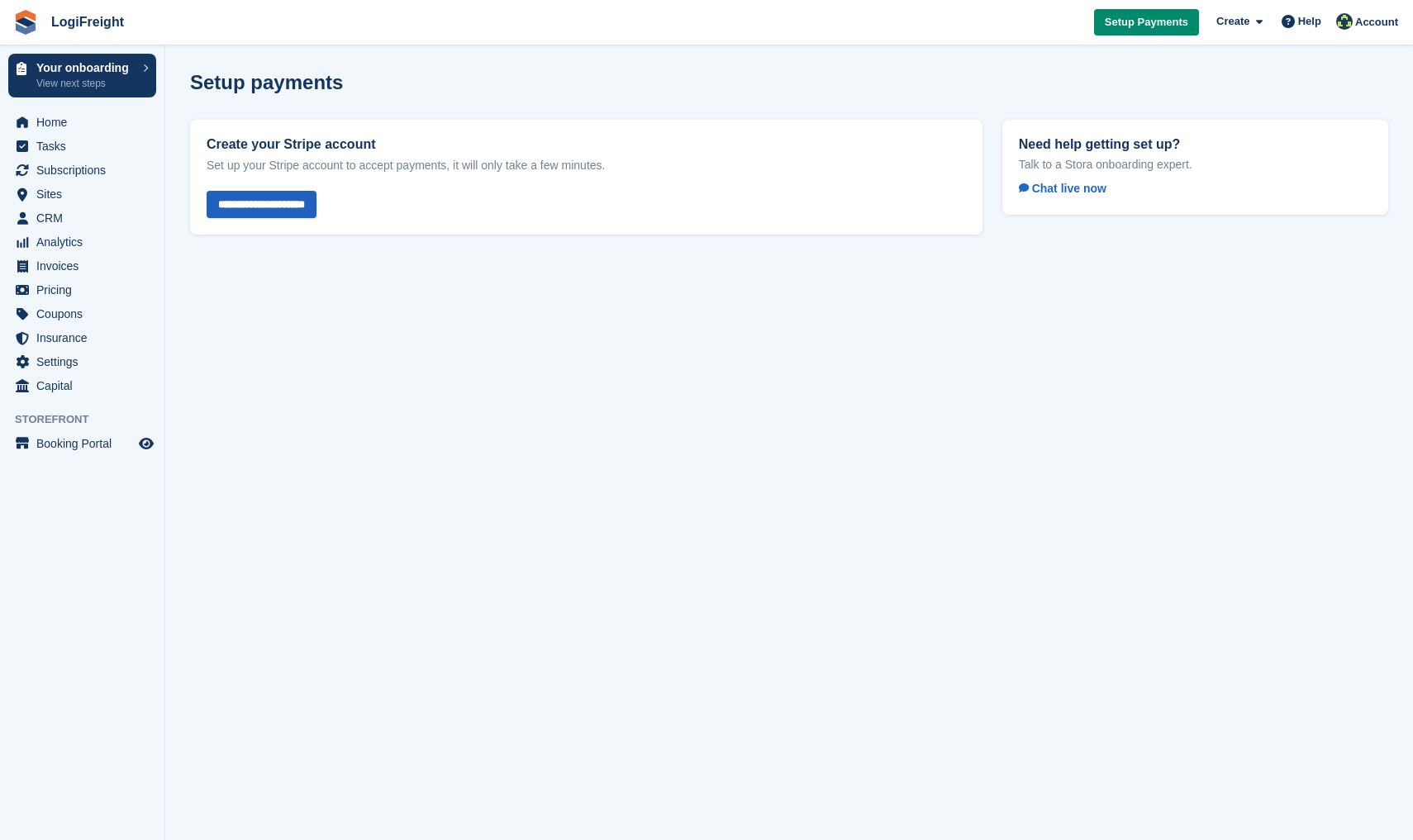 click on "**********" at bounding box center [261, 204] 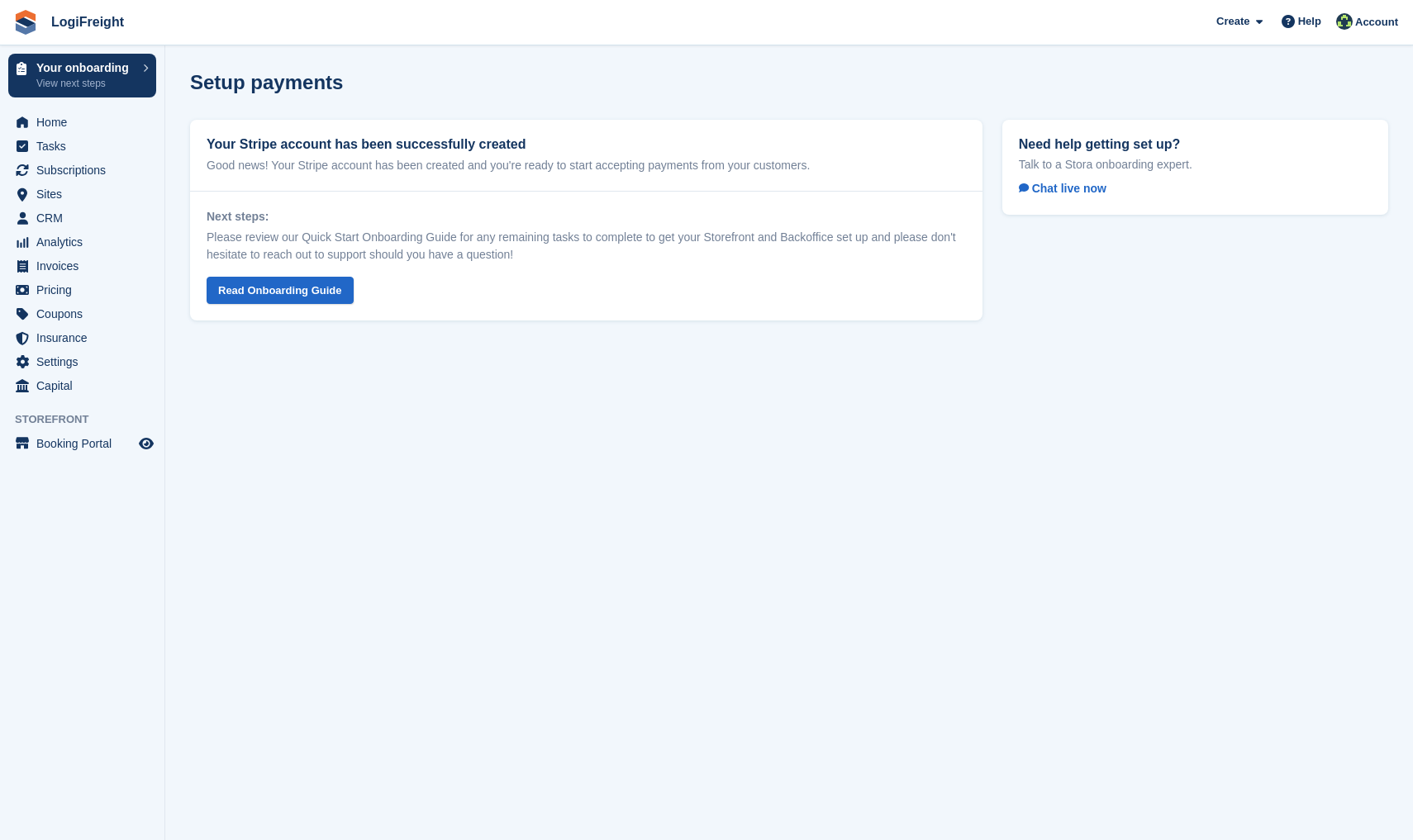 scroll, scrollTop: 0, scrollLeft: 0, axis: both 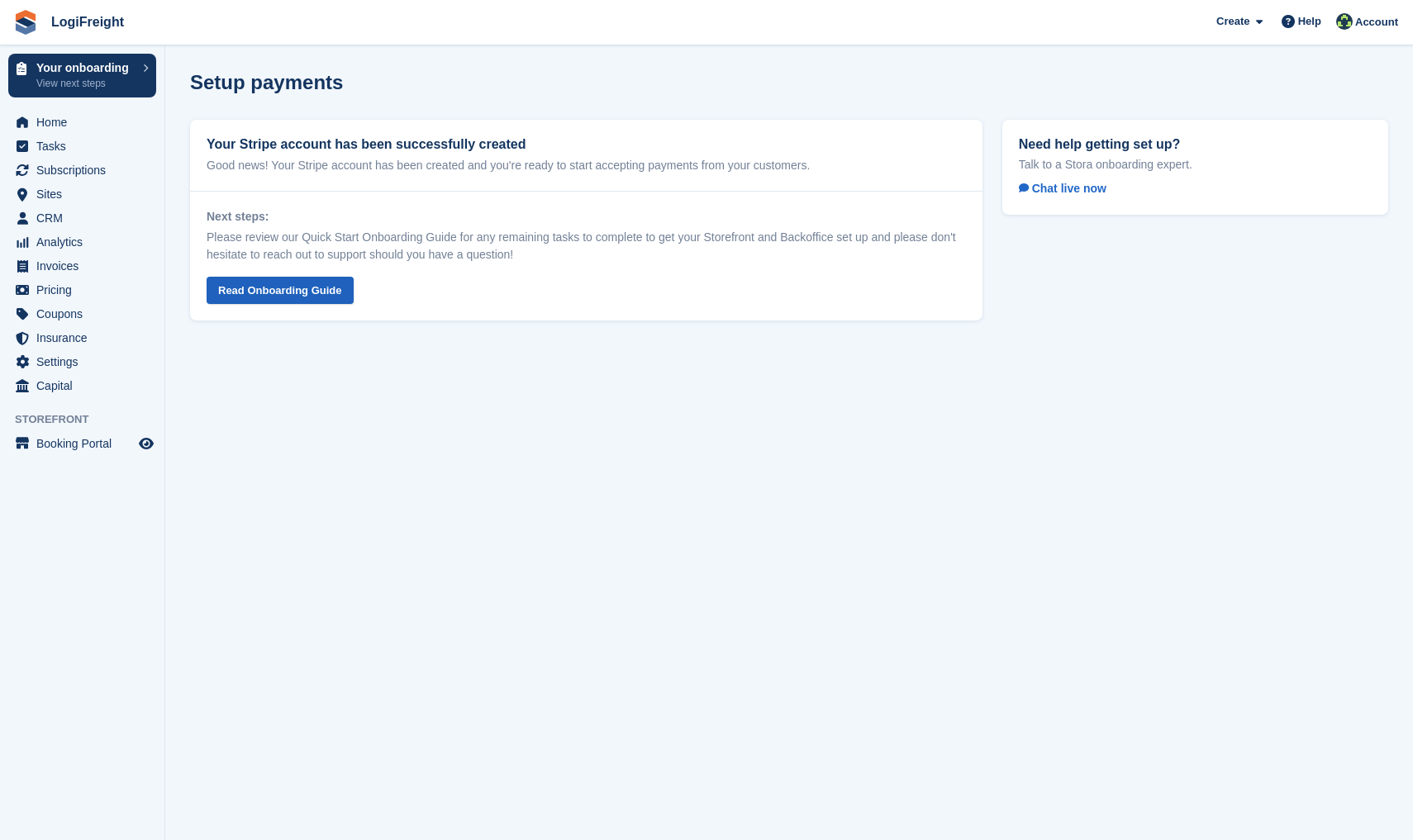 click on "Read Onboarding Guide" at bounding box center [280, 290] 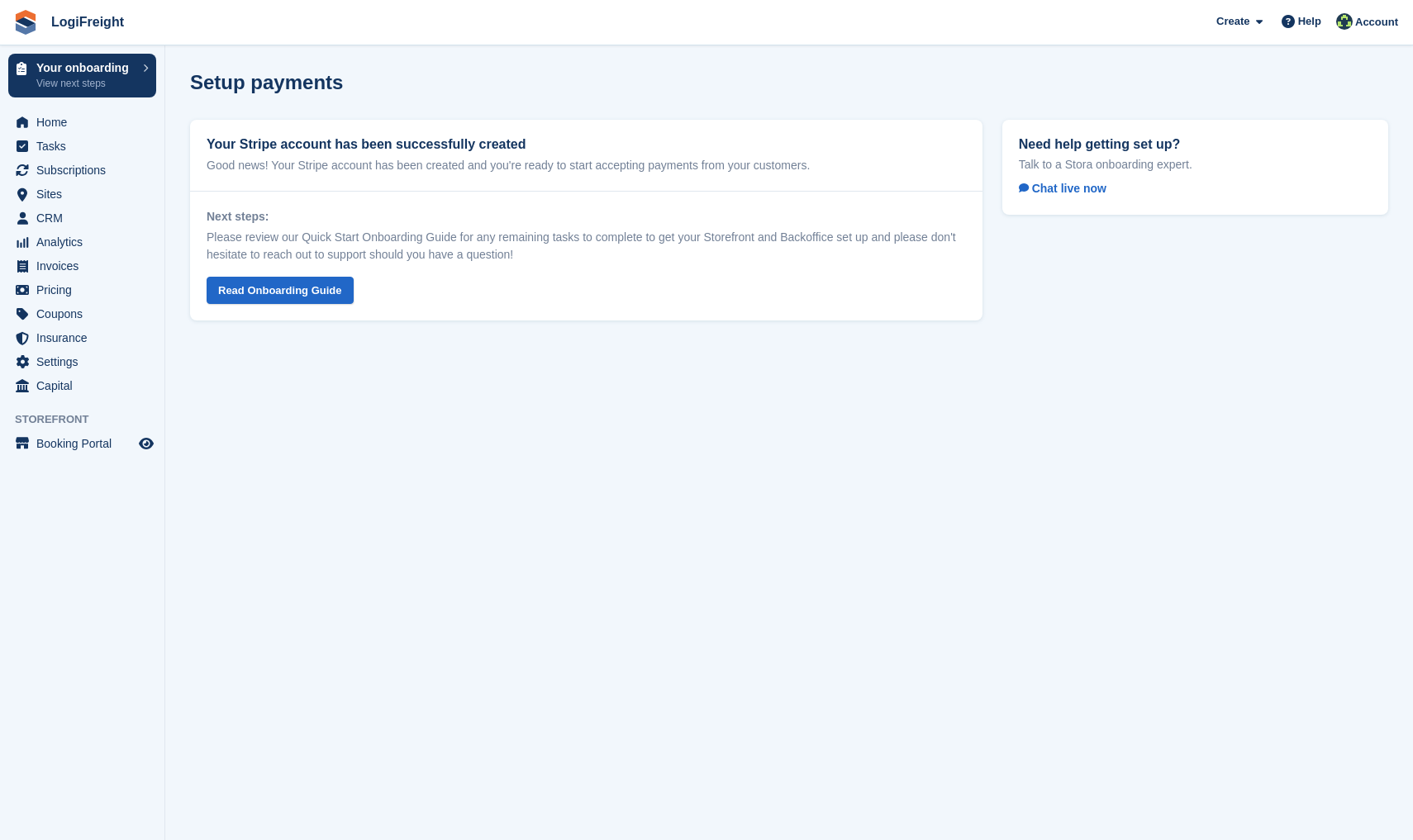 scroll, scrollTop: 0, scrollLeft: 0, axis: both 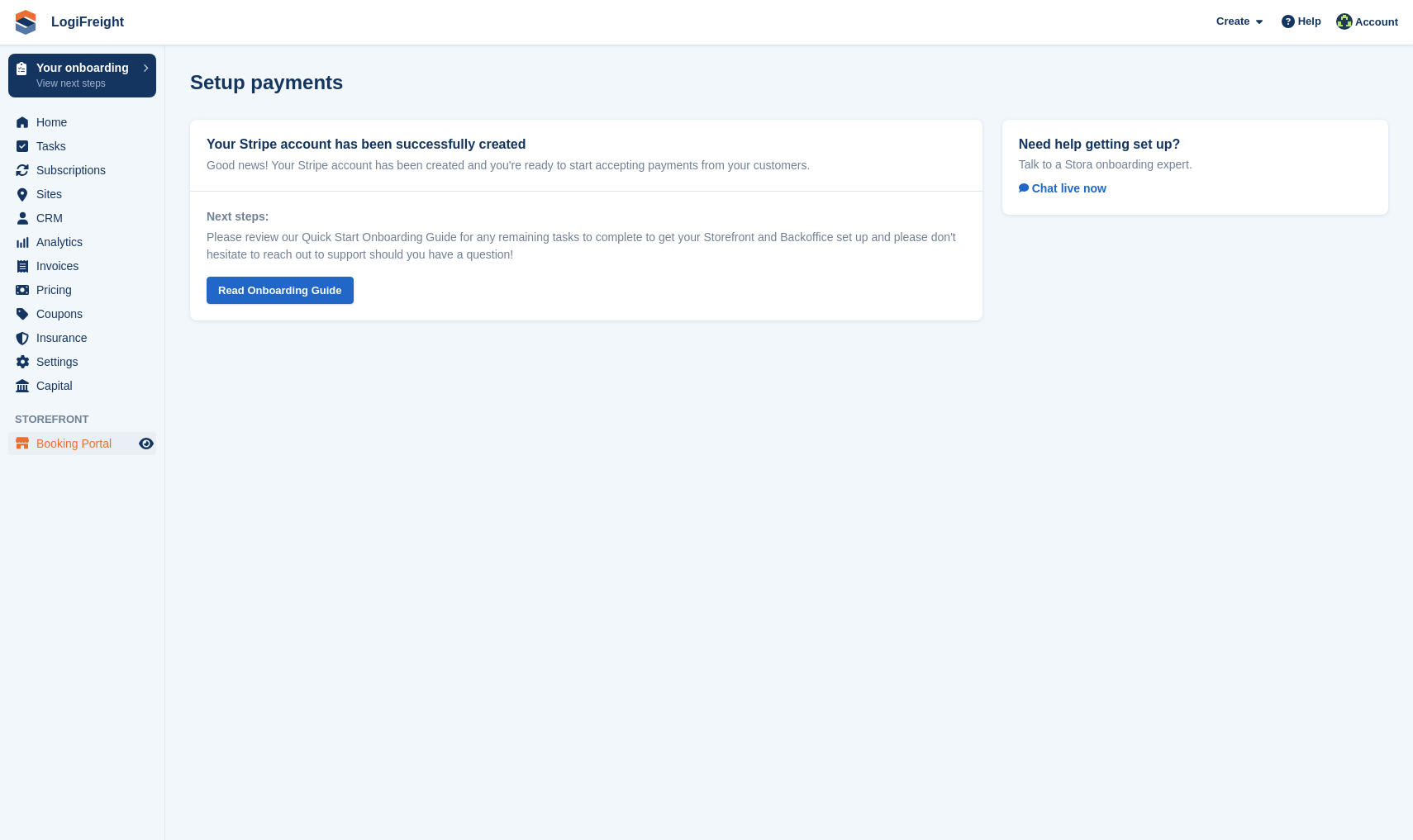 click on "Booking Portal" at bounding box center (86, 444) 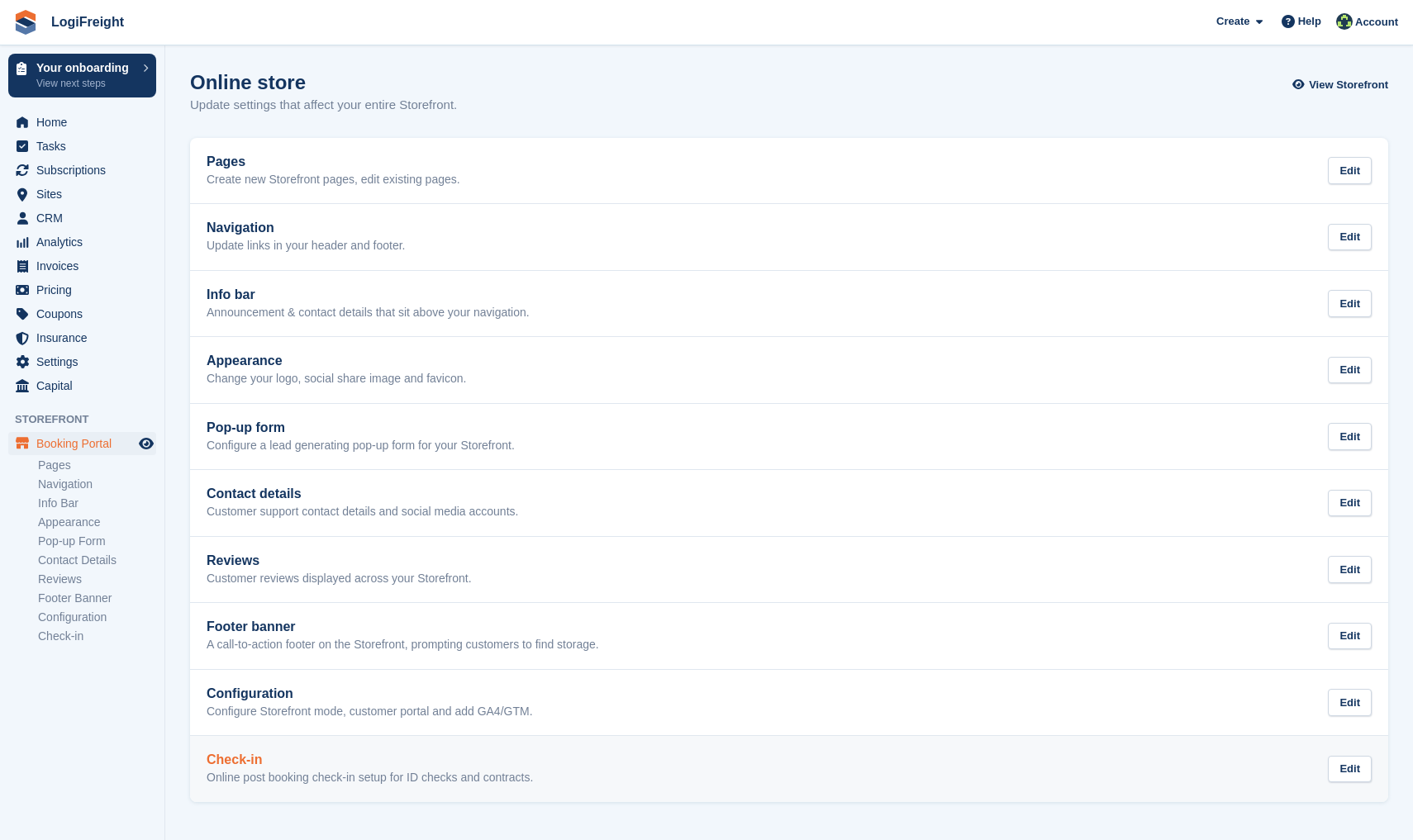 click on "Check-in" at bounding box center (369, 760) 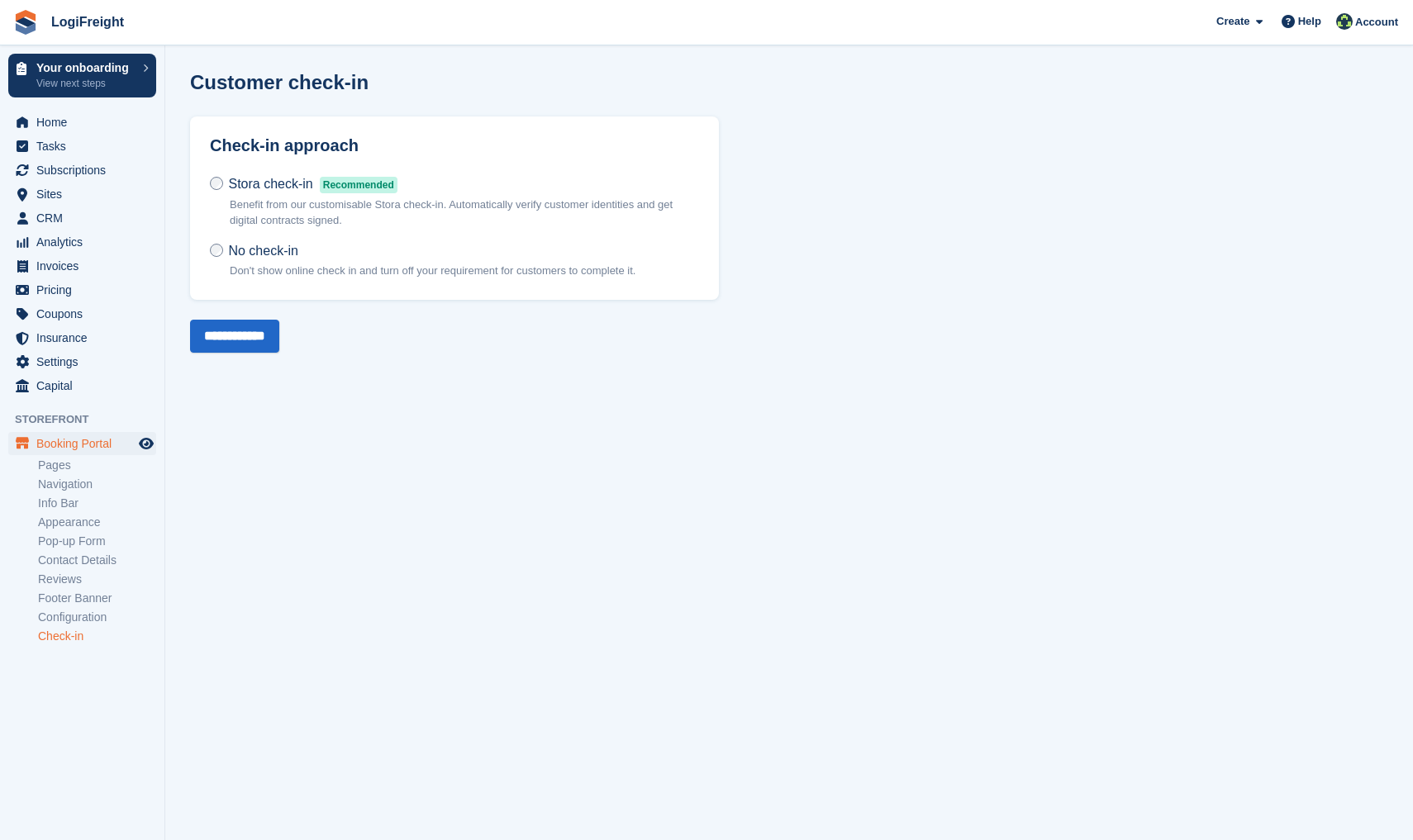 click on "Stora check-in Recommended
Benefit from our customisable Stora check-in. Automatically verify customer identities and get digital contracts signed." at bounding box center [454, 208] 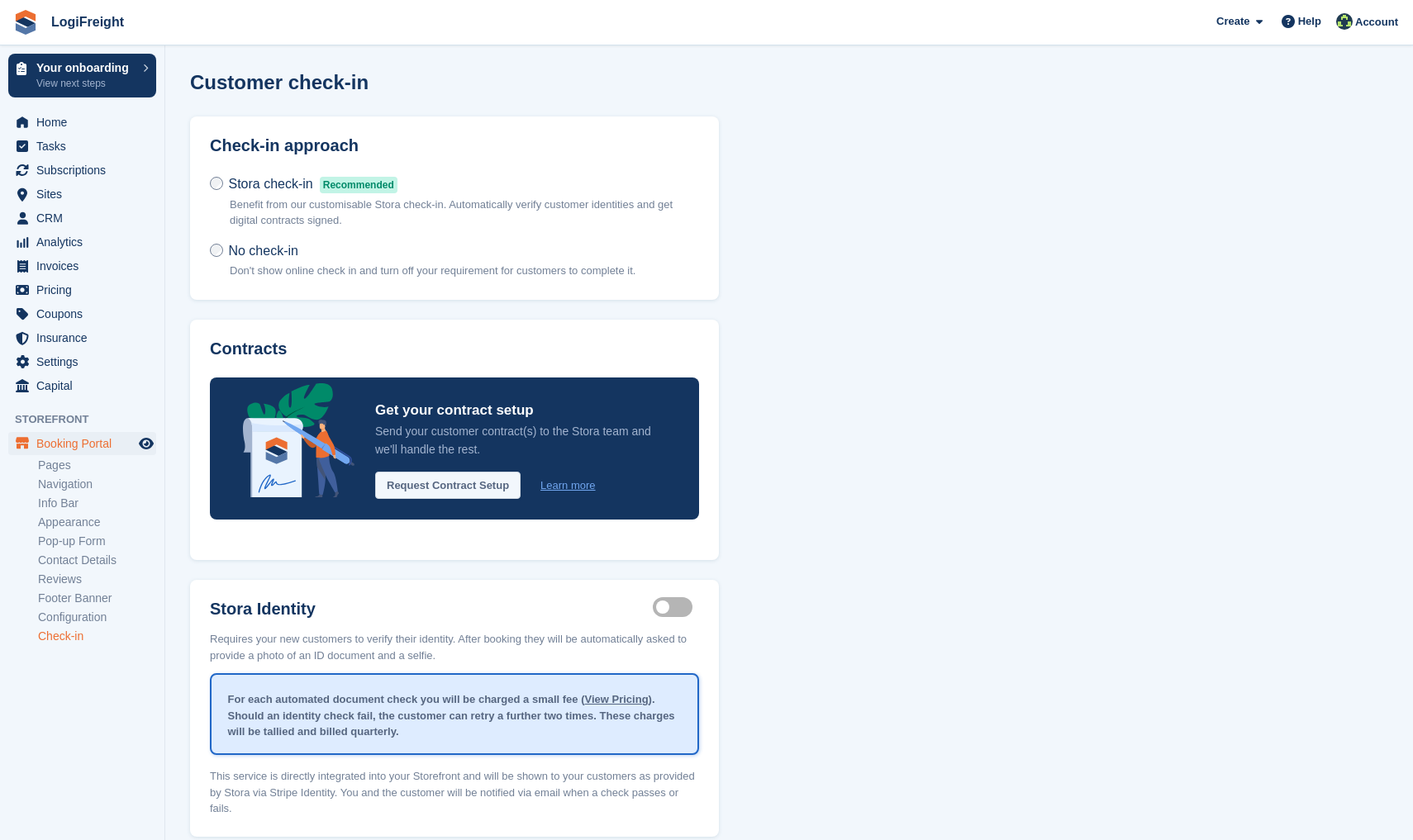 click on "Request Contract Setup" at bounding box center (448, 485) 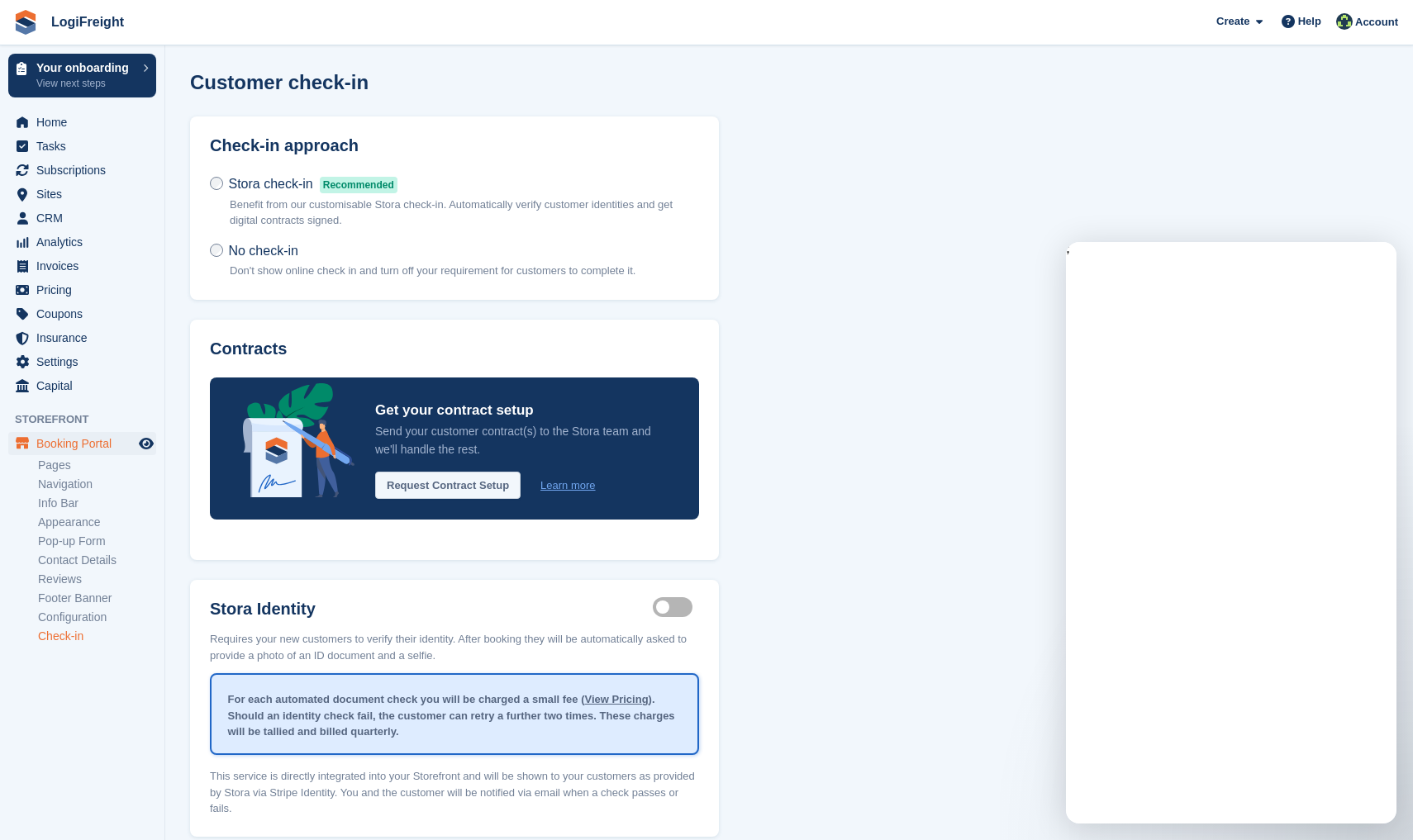 scroll, scrollTop: 0, scrollLeft: 0, axis: both 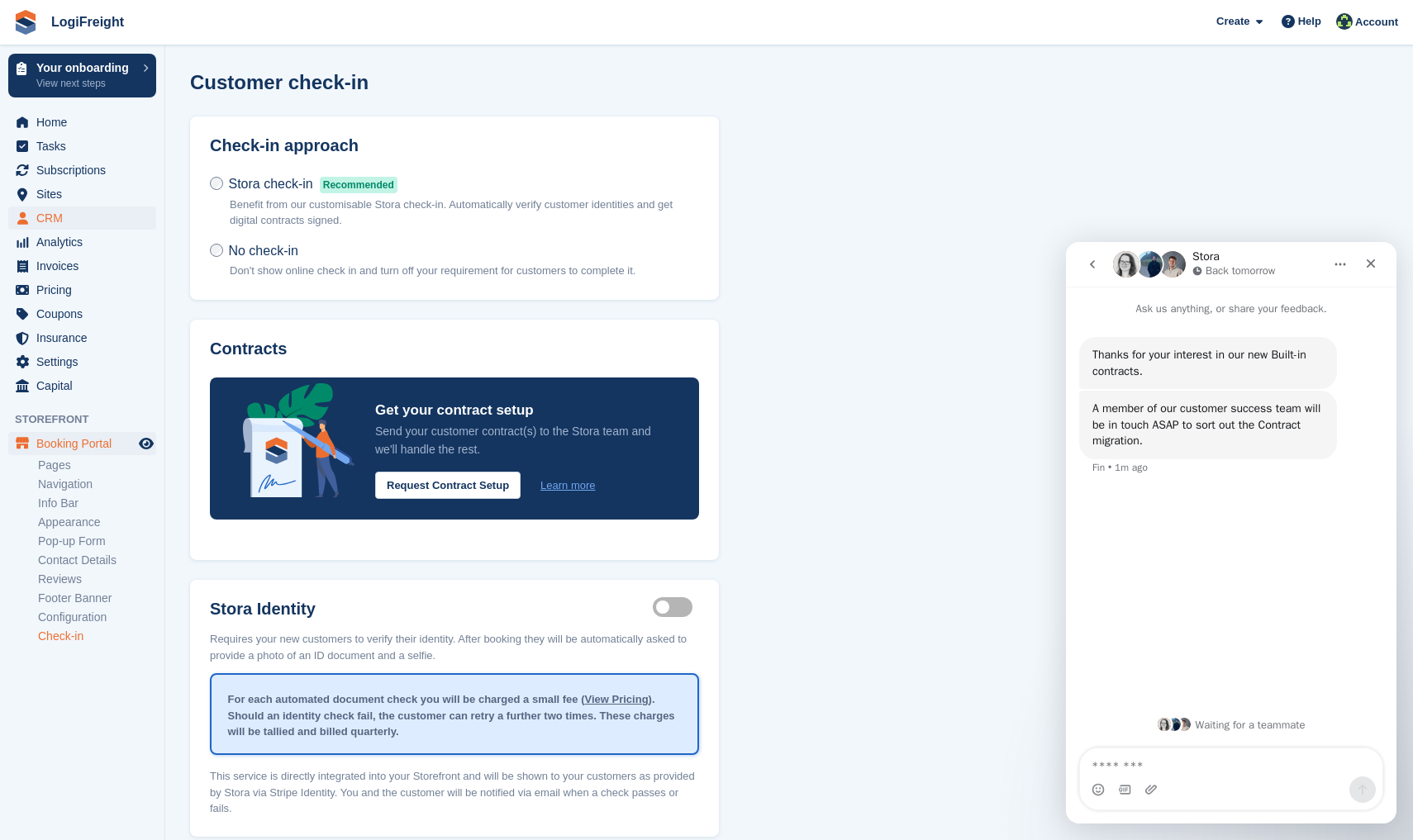 click on "CRM" at bounding box center (86, 218) 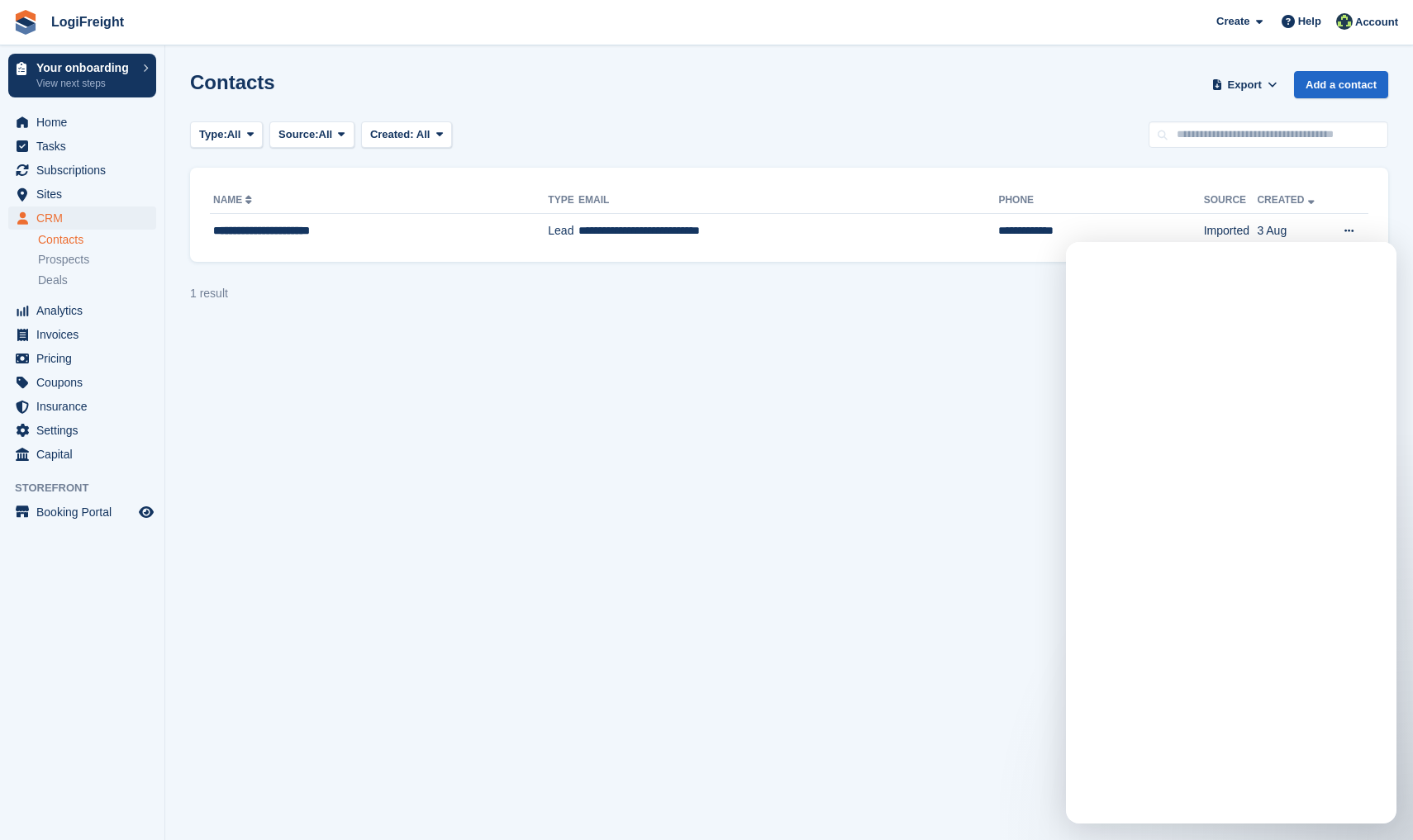scroll, scrollTop: 0, scrollLeft: 0, axis: both 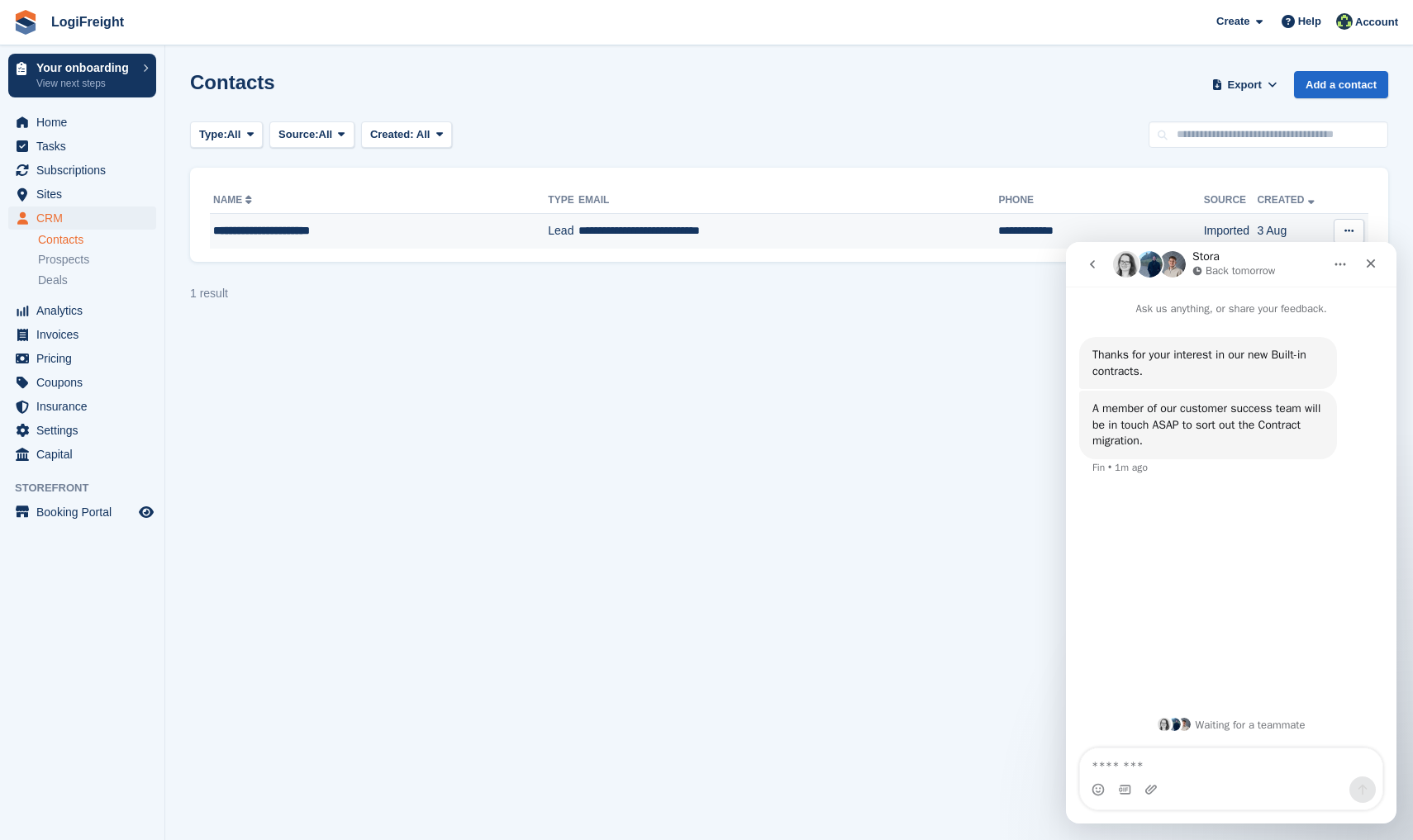click at bounding box center (1349, 230) 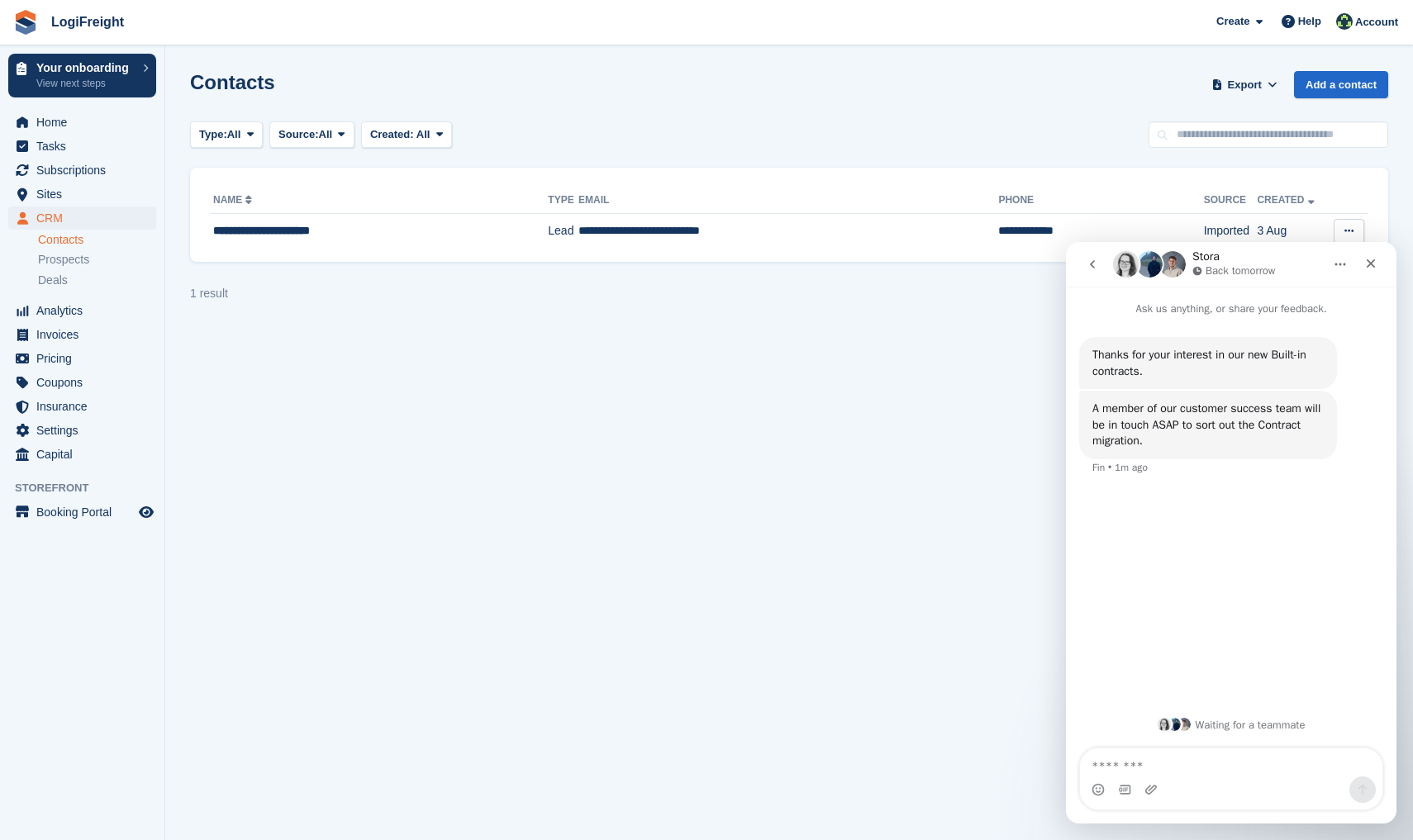click 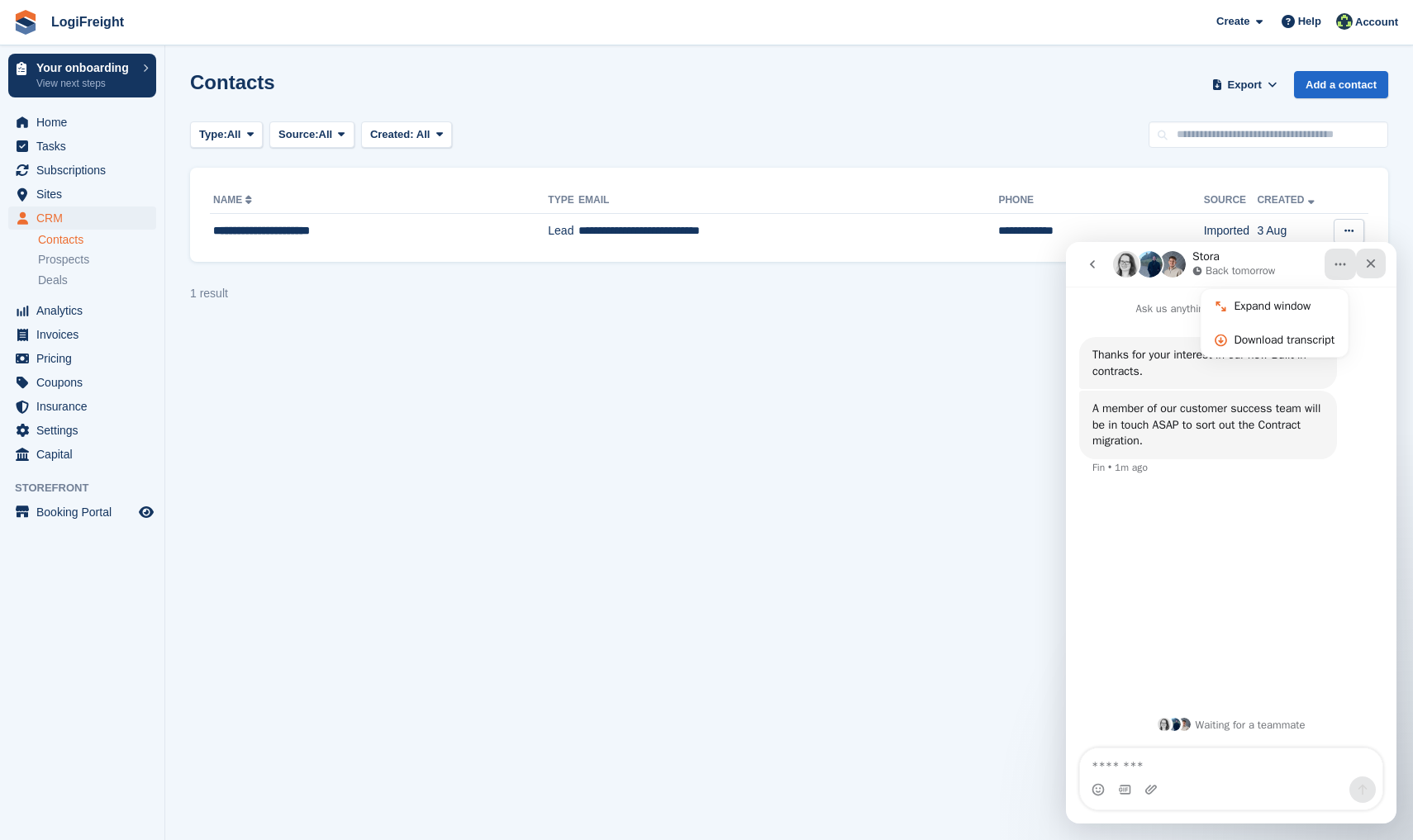 click 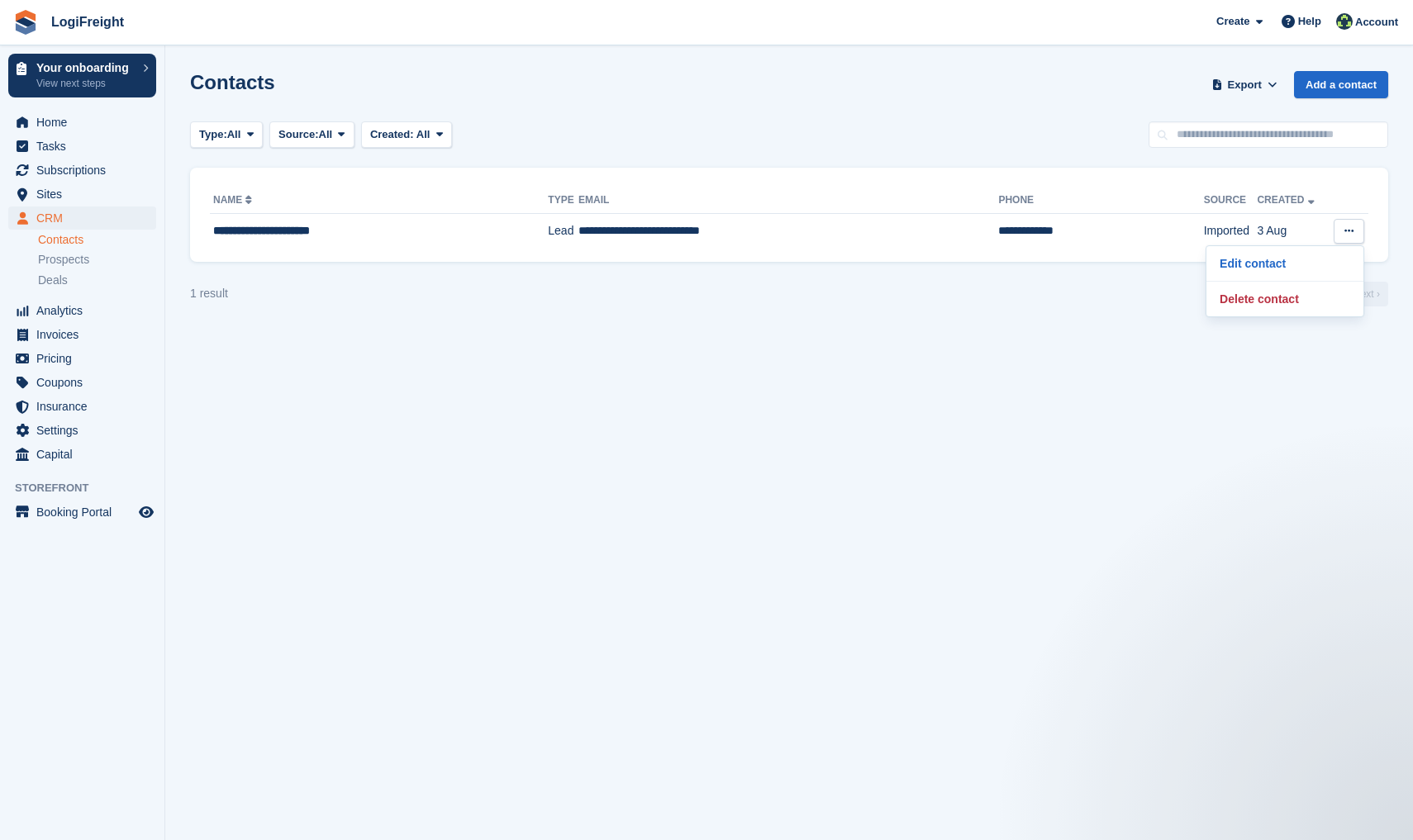 scroll, scrollTop: 0, scrollLeft: 0, axis: both 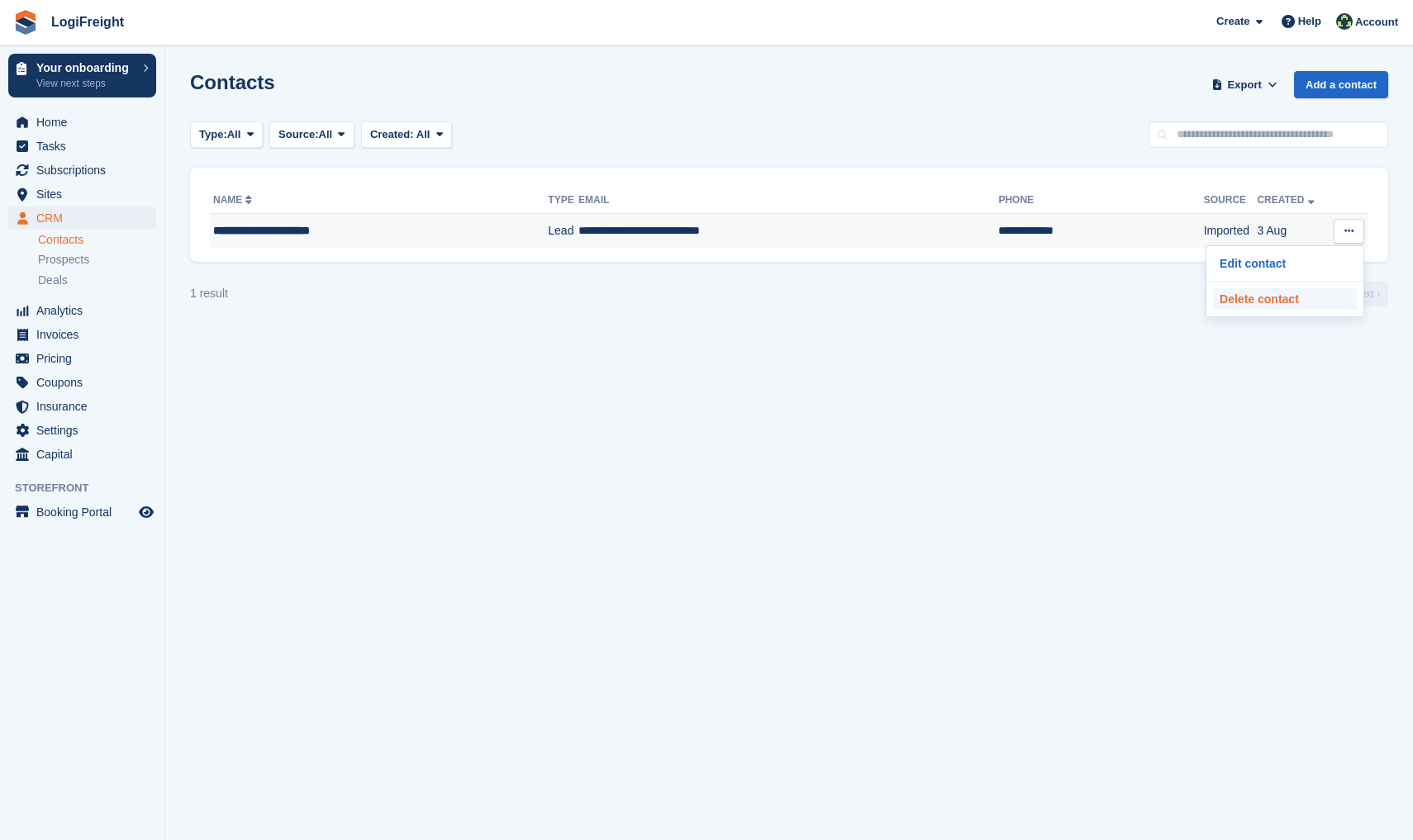 click on "Delete contact" at bounding box center (1285, 299) 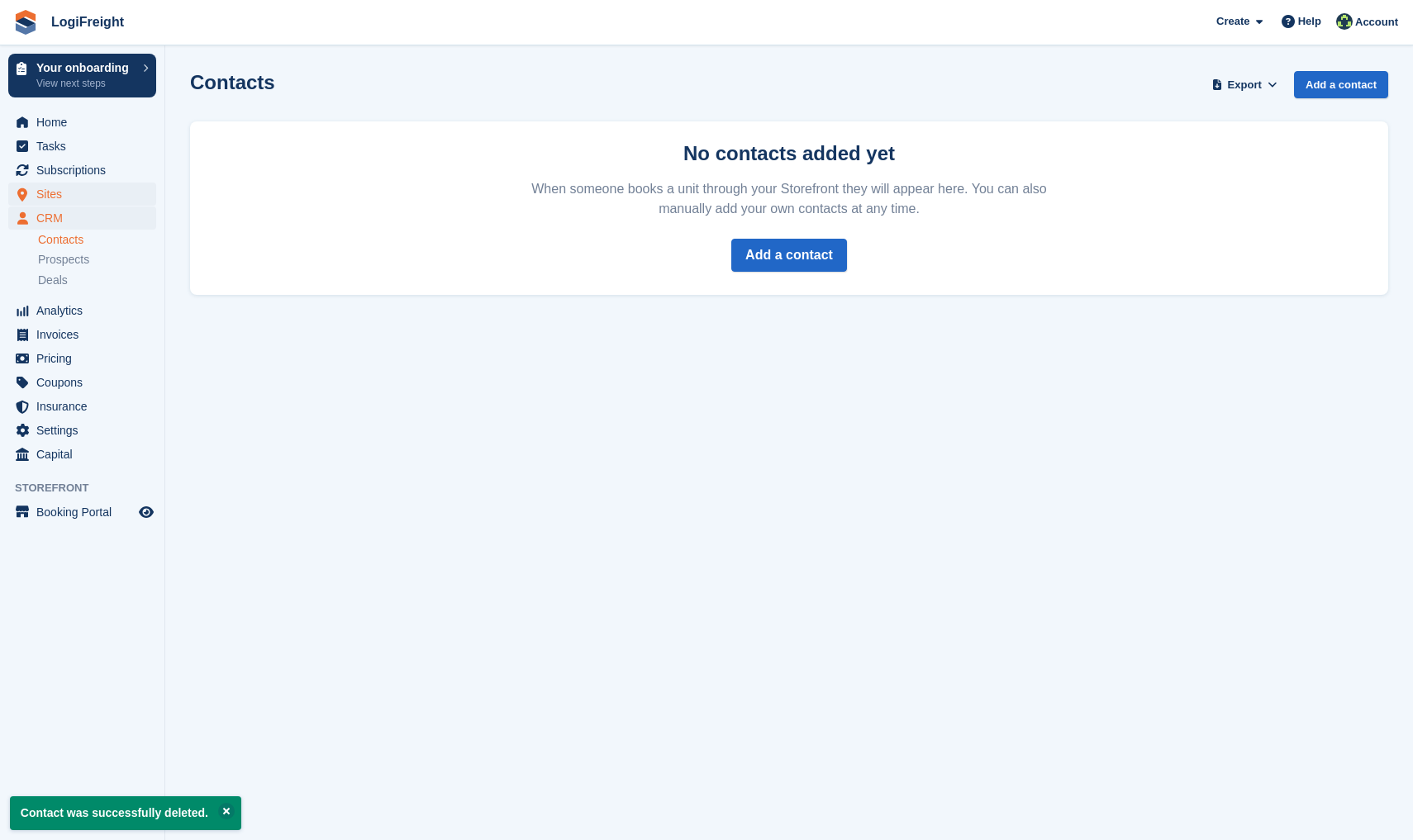 click on "Sites" at bounding box center (86, 194) 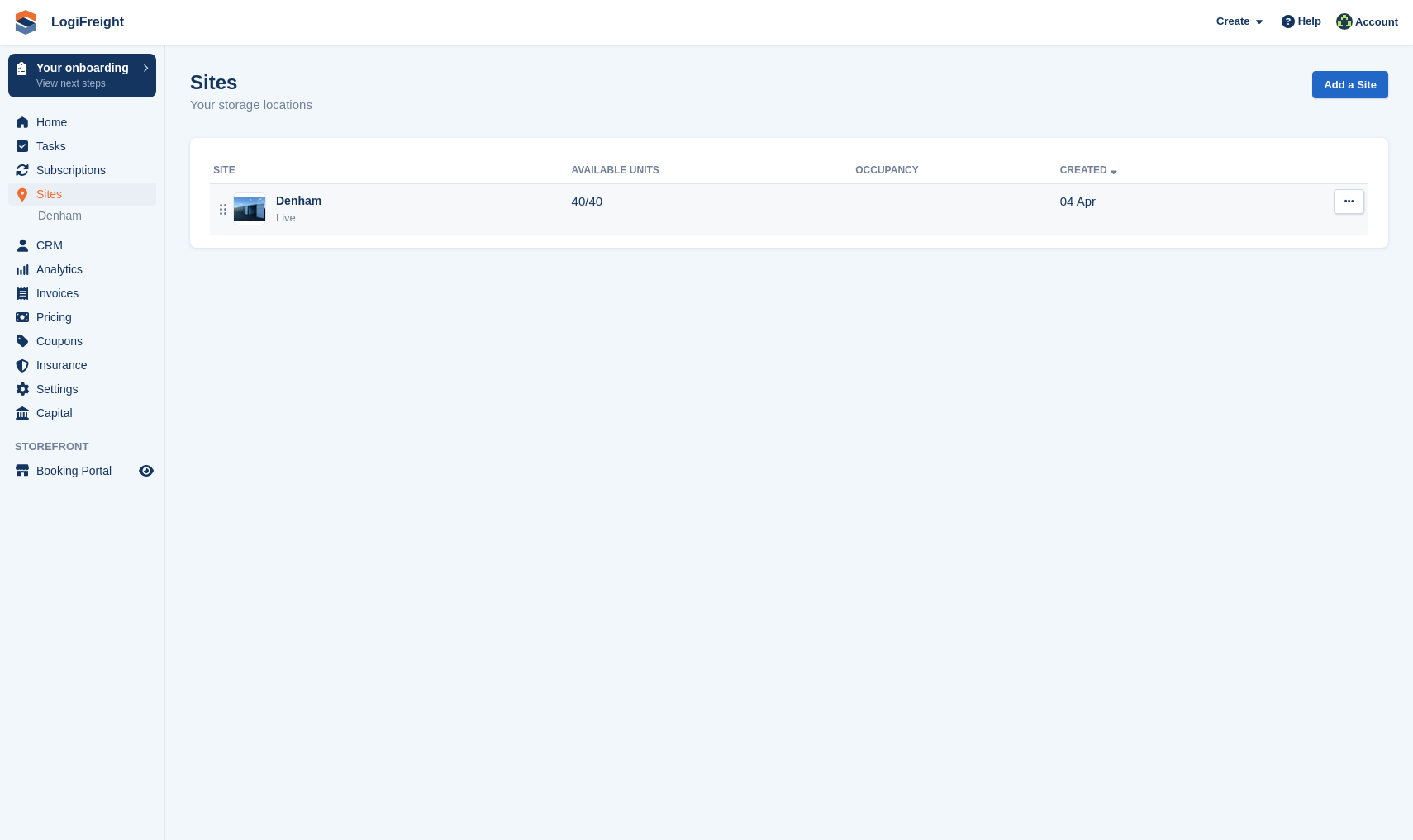click on "Denham
Live" at bounding box center (392, 209) 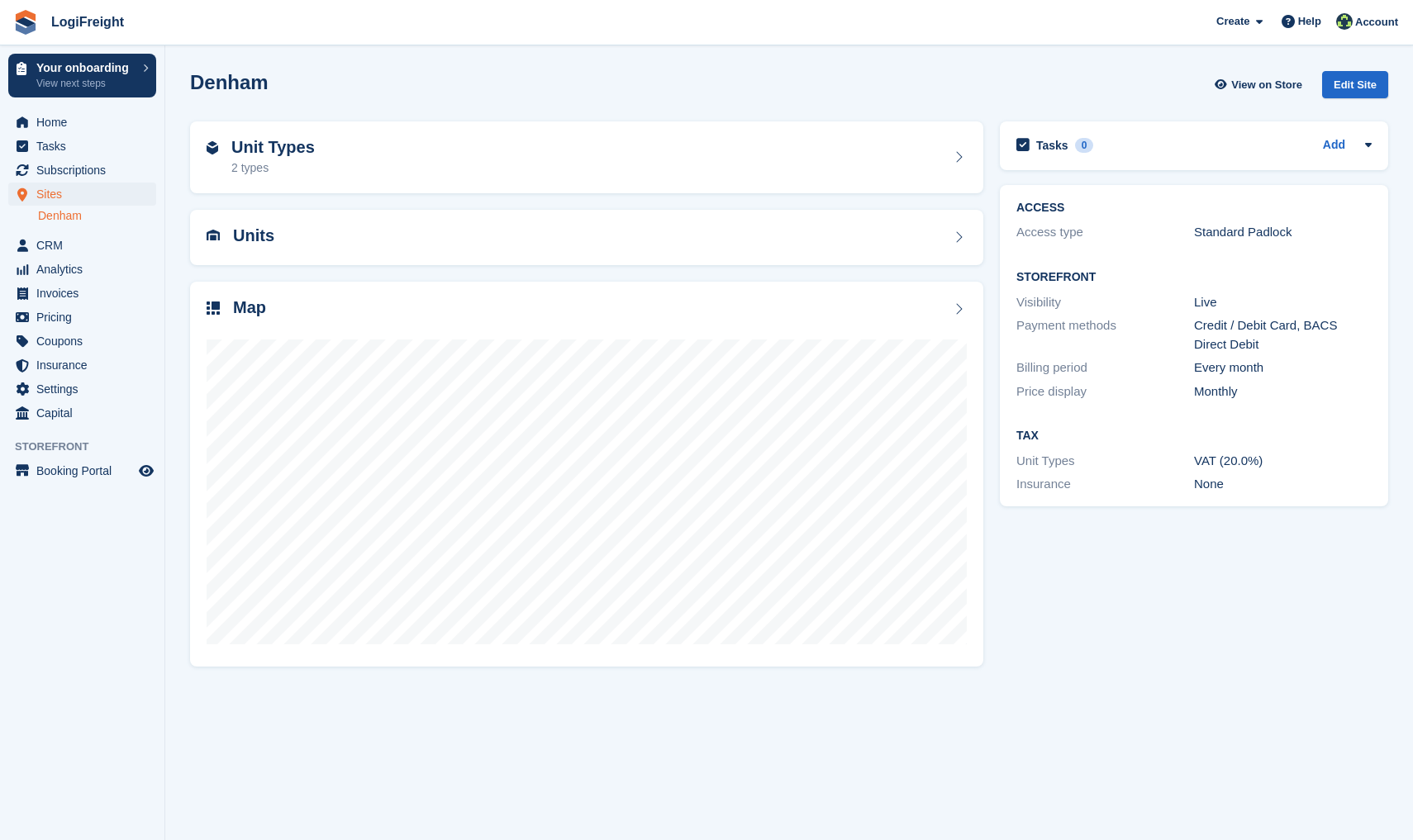 scroll, scrollTop: 0, scrollLeft: 0, axis: both 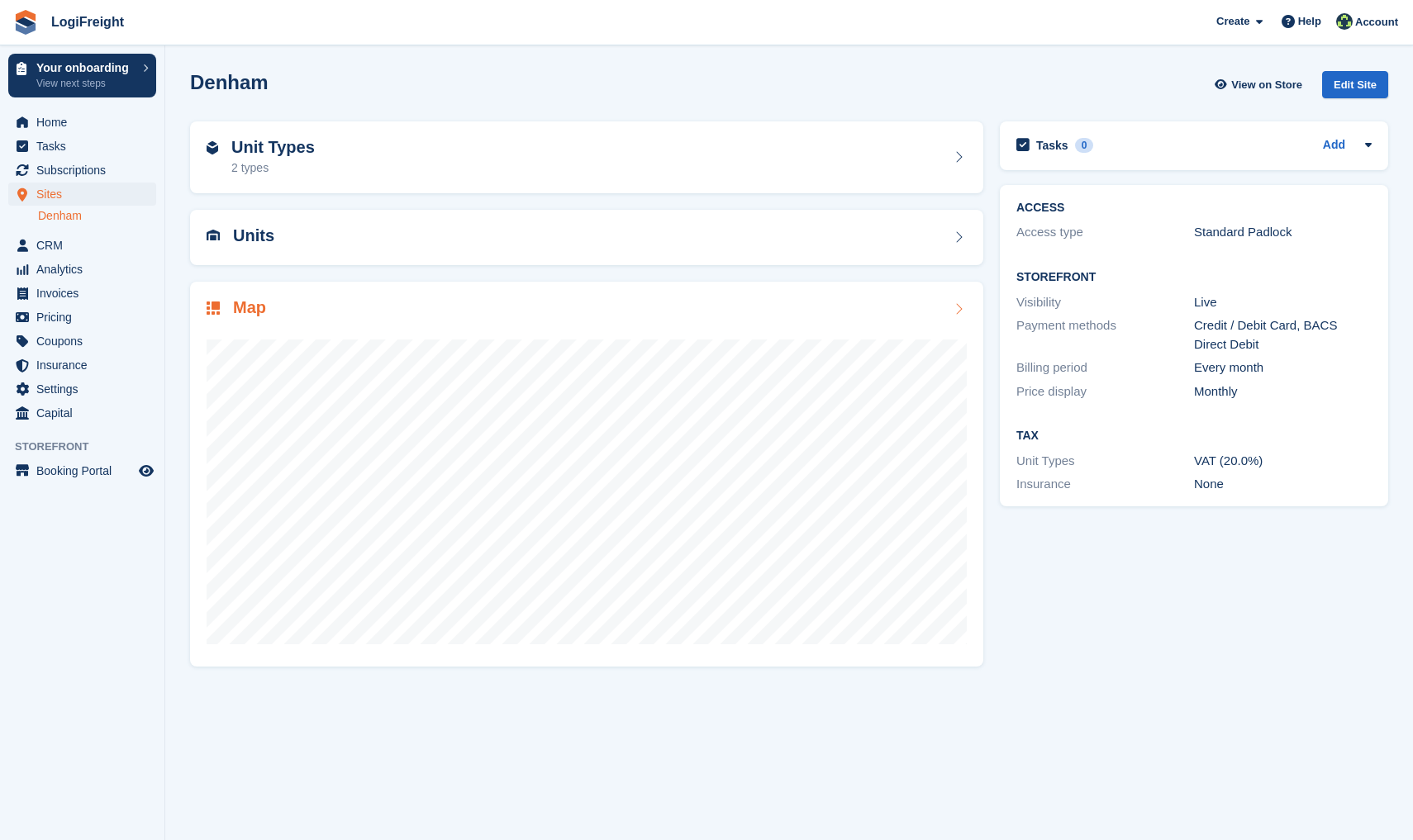 click on "Map" at bounding box center (587, 309) 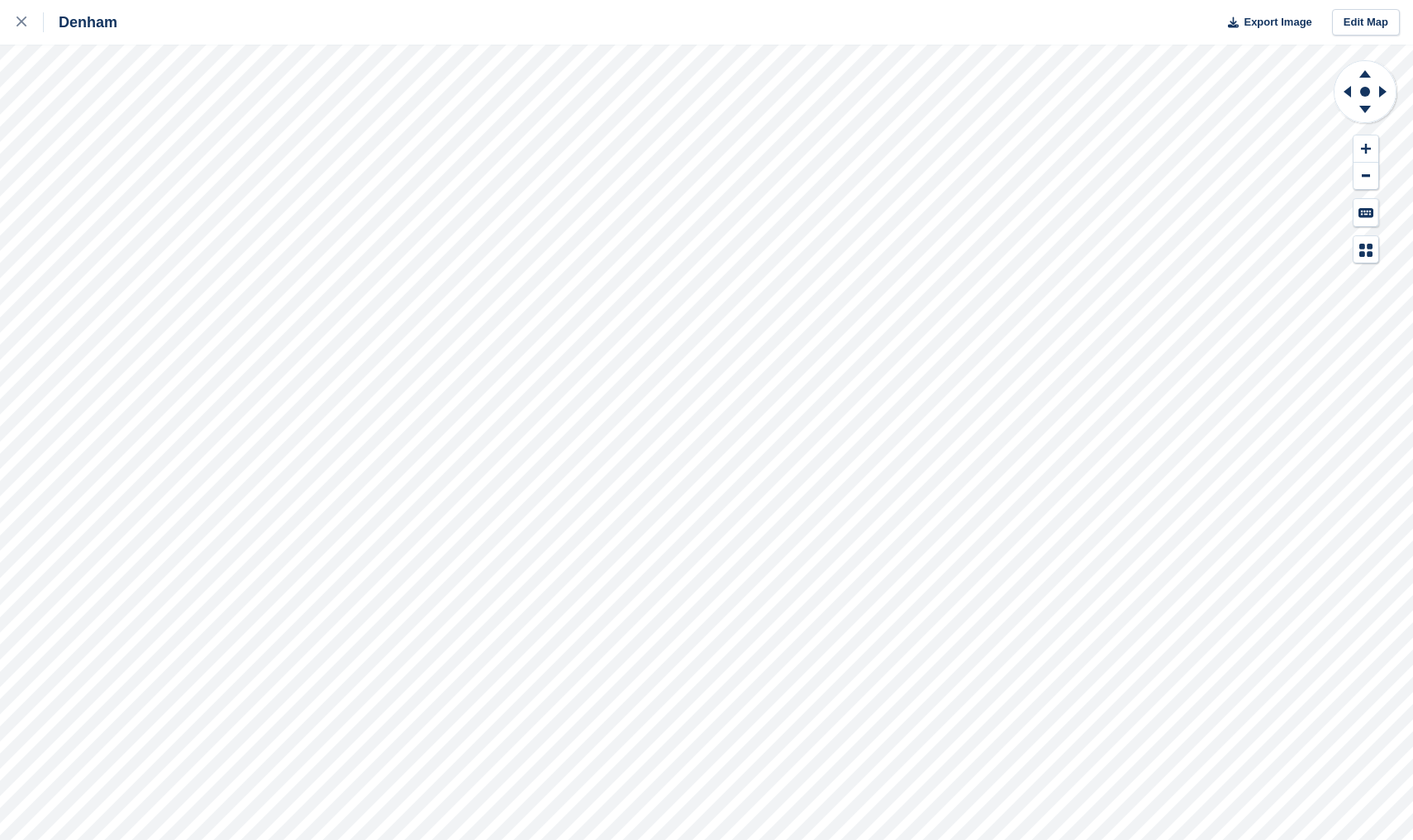 scroll, scrollTop: 0, scrollLeft: 0, axis: both 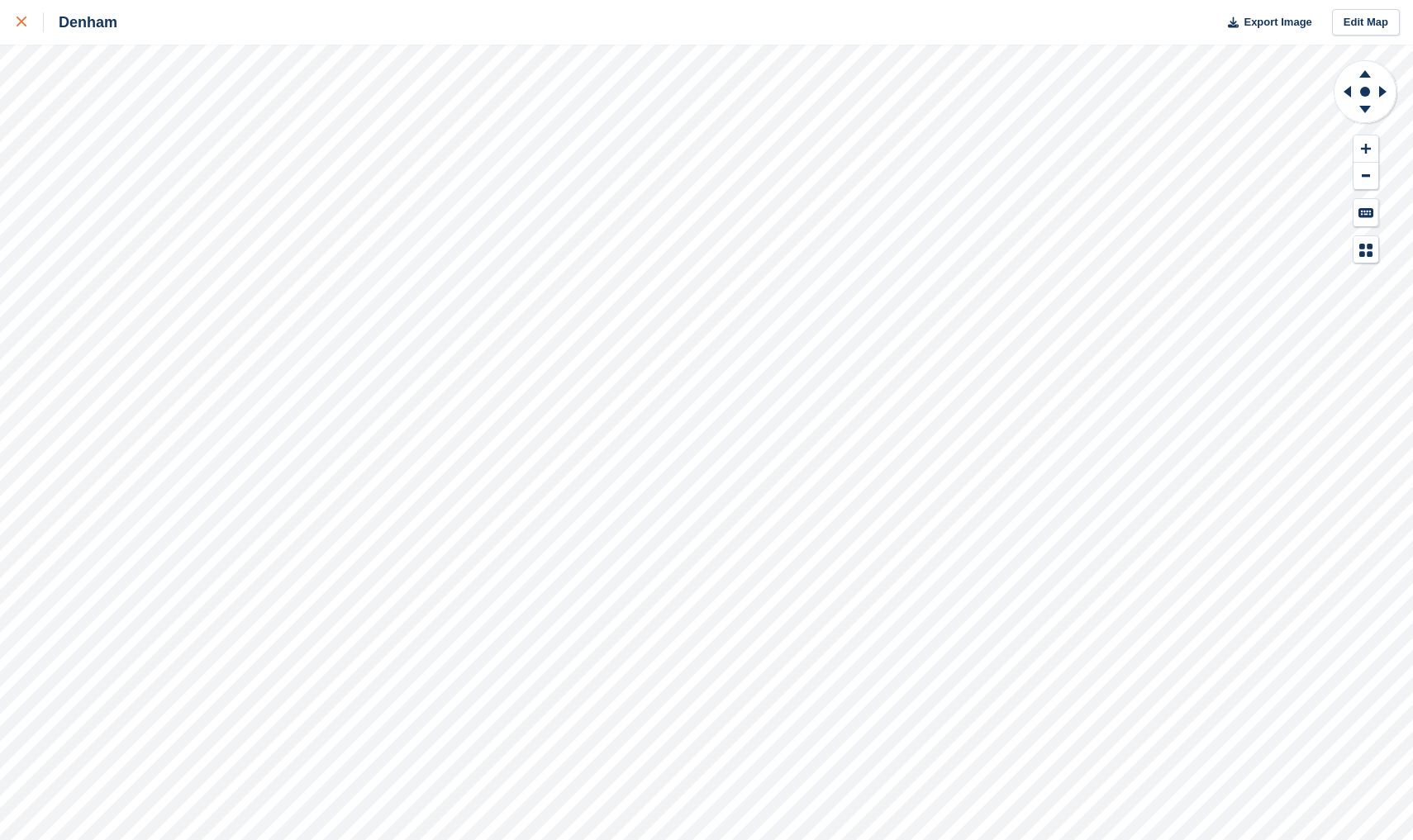 click at bounding box center [21, 22] 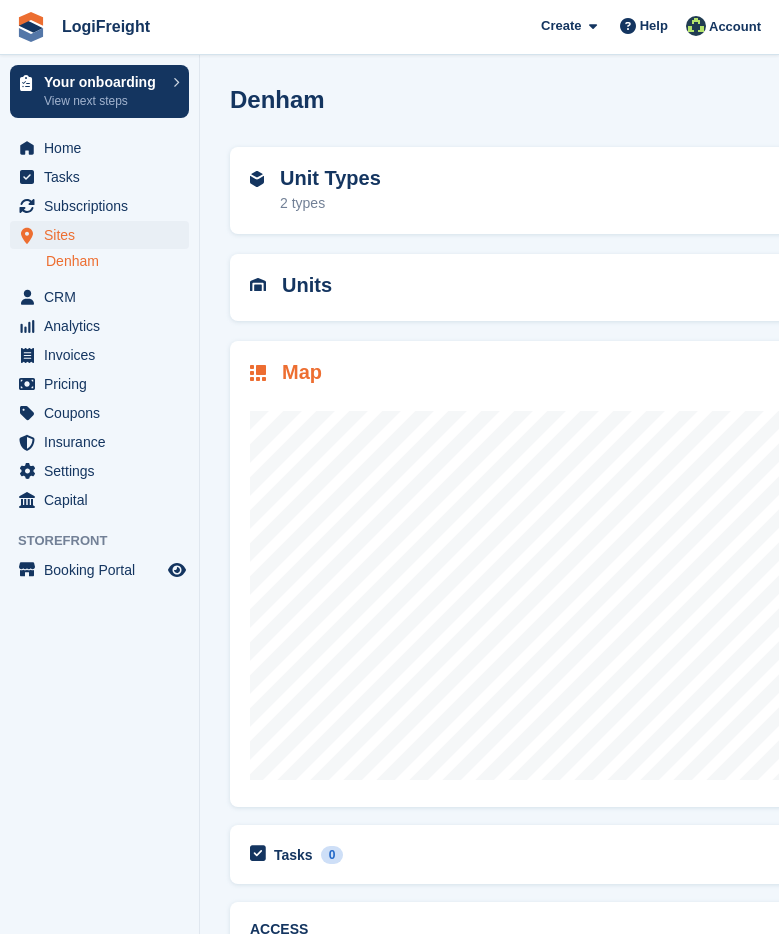 scroll, scrollTop: 0, scrollLeft: 3, axis: horizontal 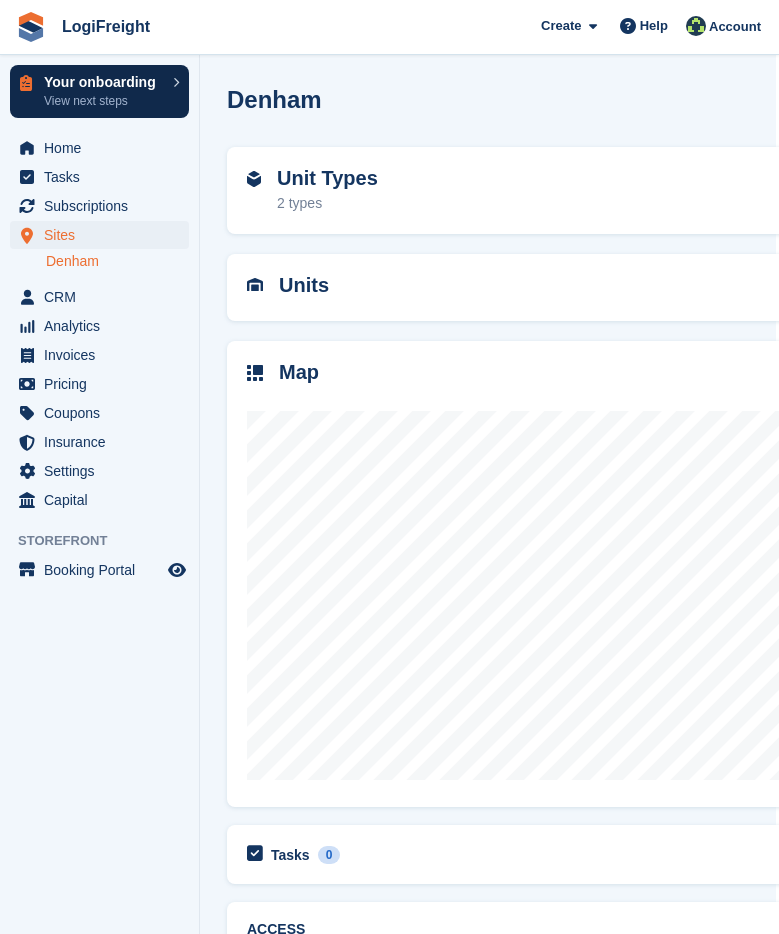 click on "Your onboarding
View next steps" at bounding box center [103, 91] 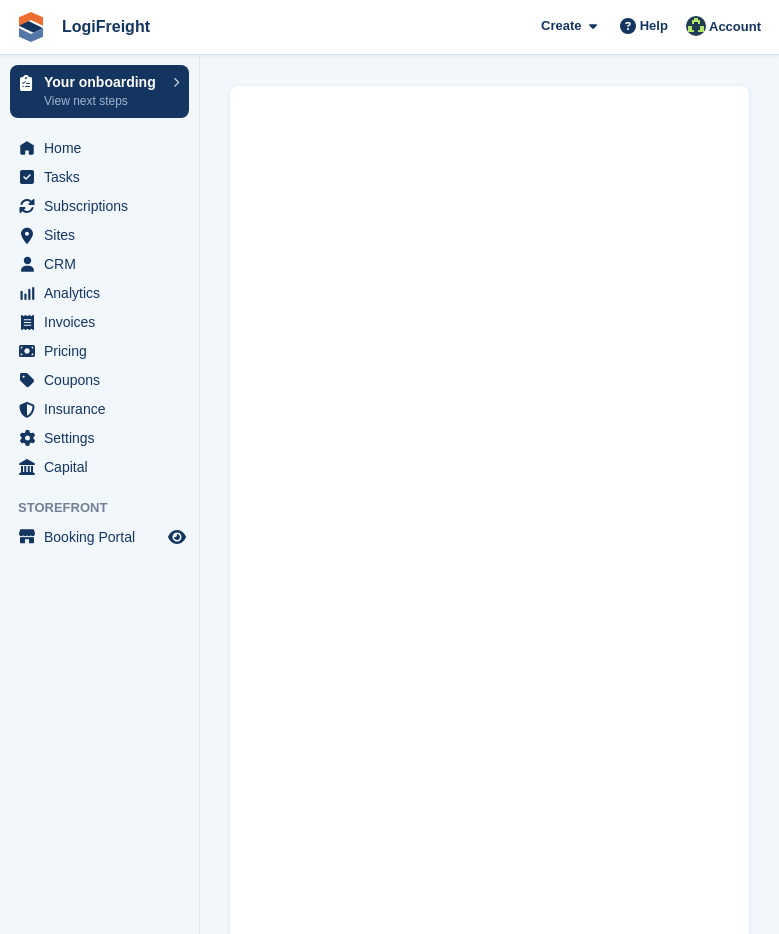 scroll, scrollTop: 0, scrollLeft: 0, axis: both 